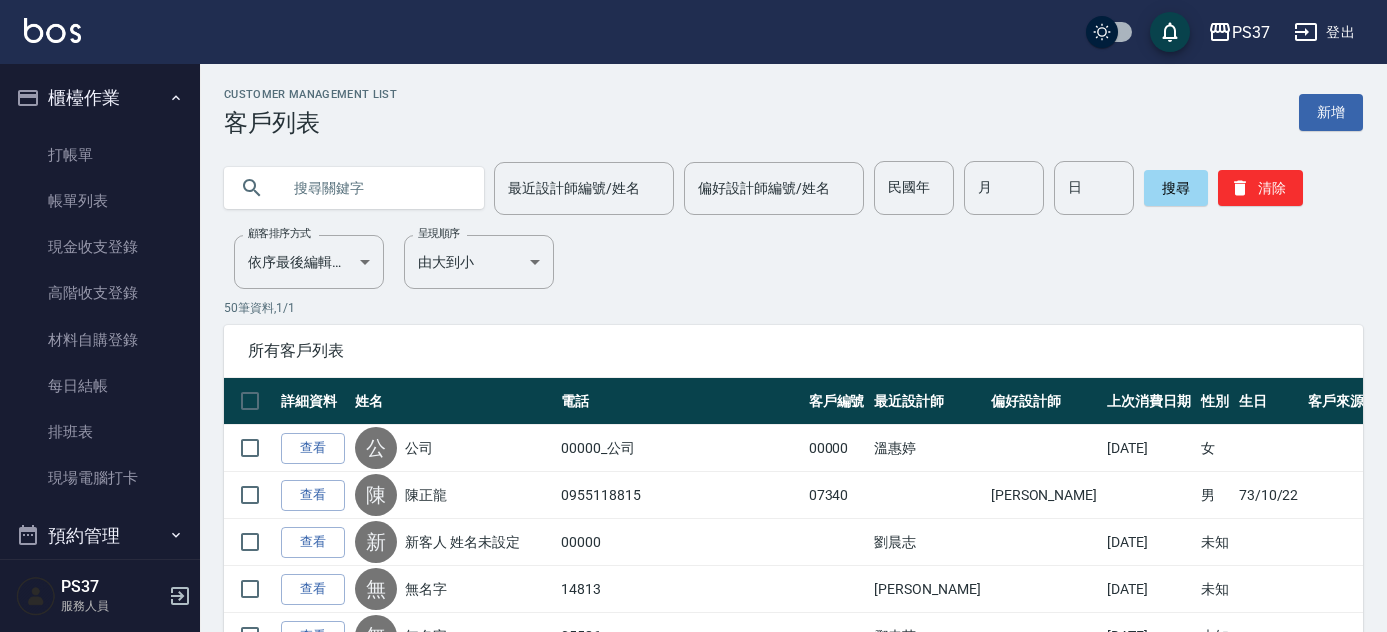 scroll, scrollTop: 0, scrollLeft: 0, axis: both 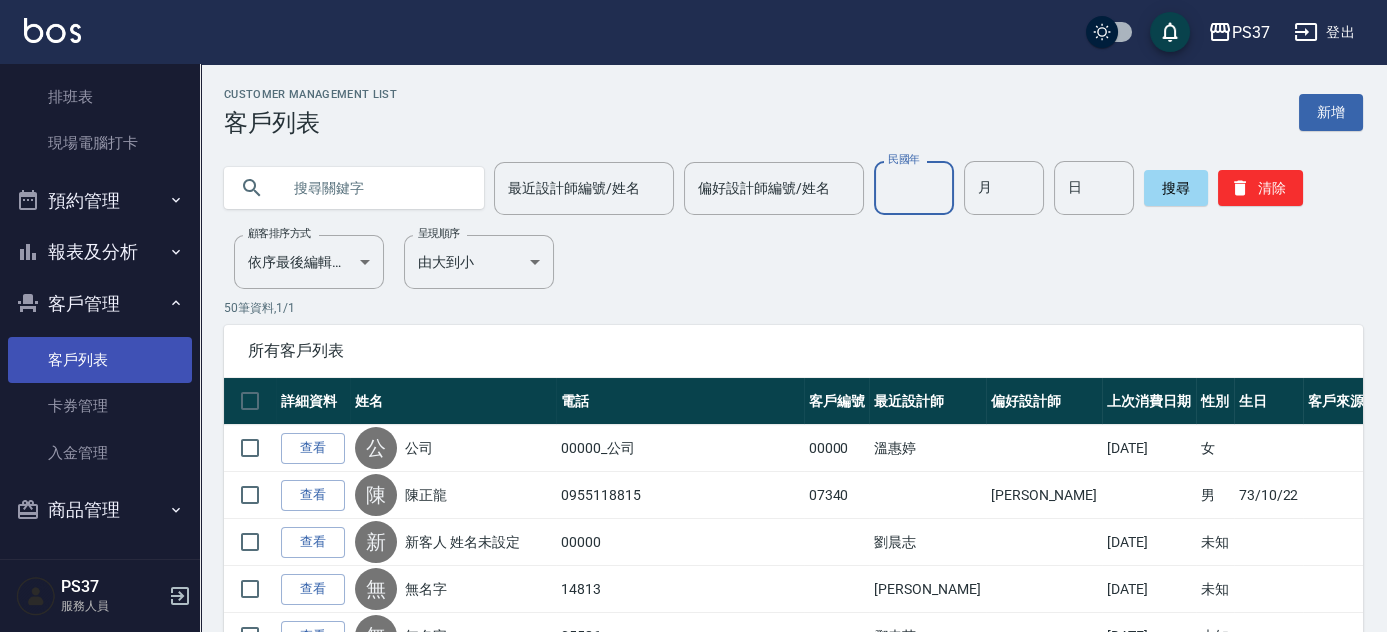 click on "客戶列表" at bounding box center [100, 360] 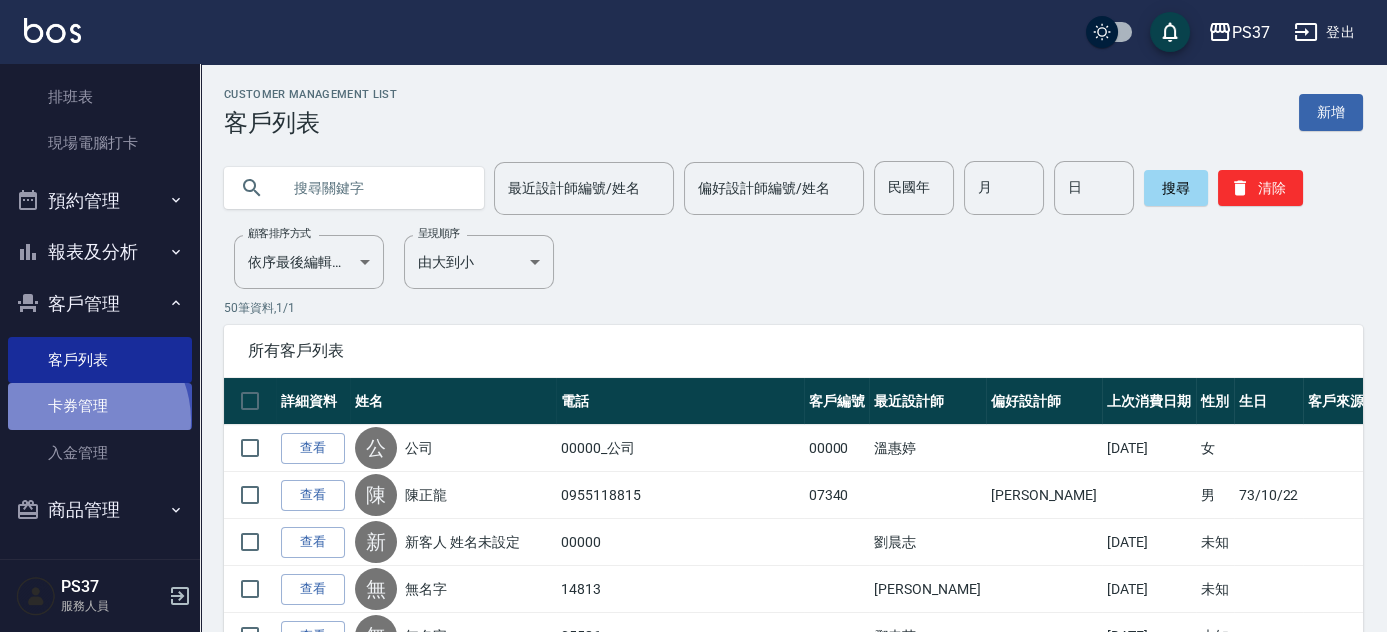 click on "卡券管理" at bounding box center [100, 406] 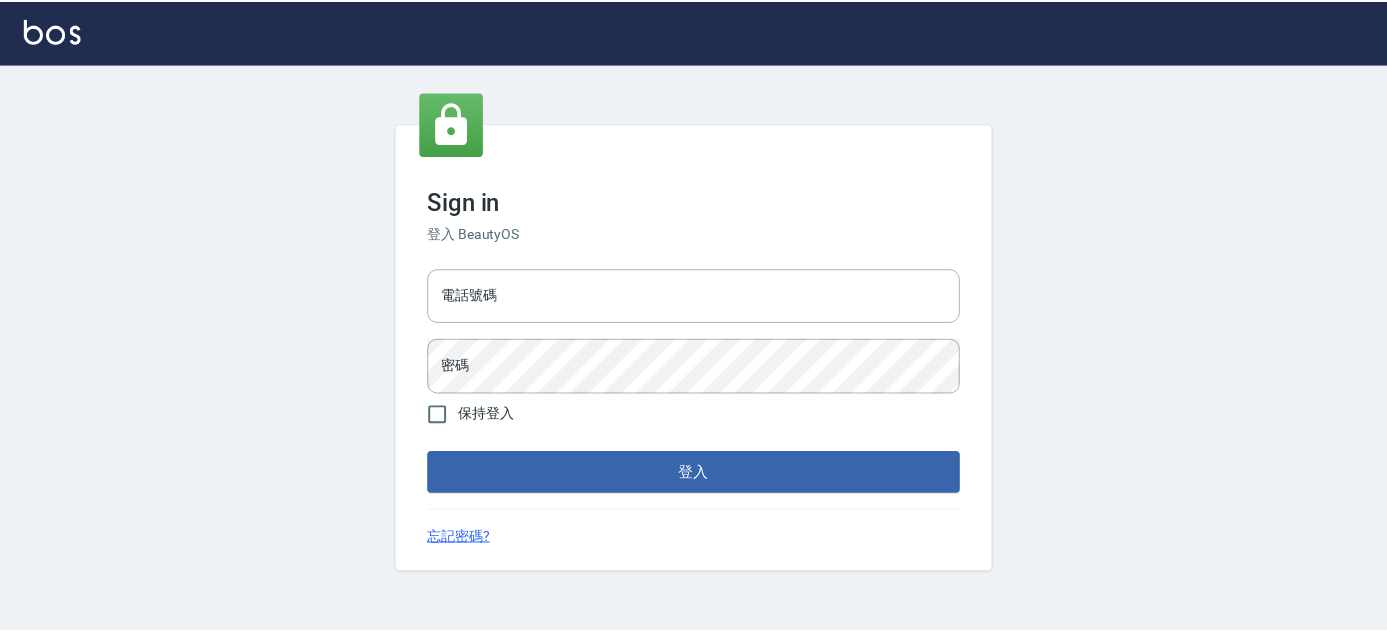 scroll, scrollTop: 0, scrollLeft: 0, axis: both 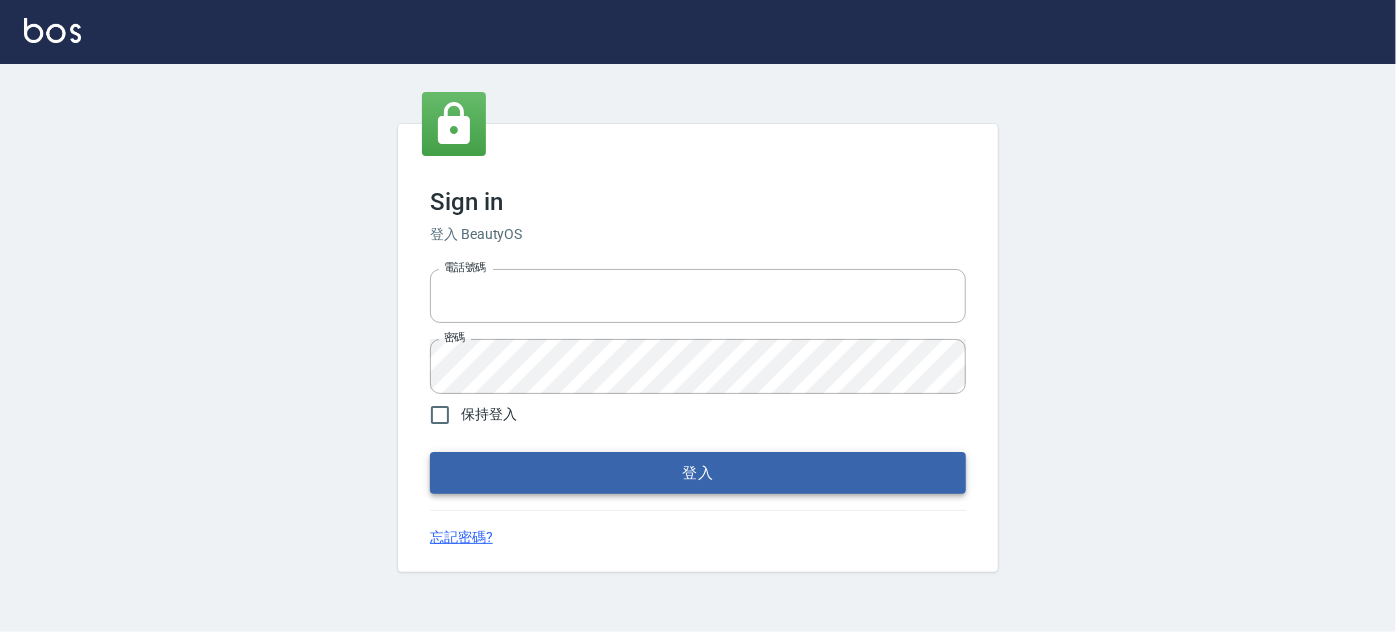 type on "037692666" 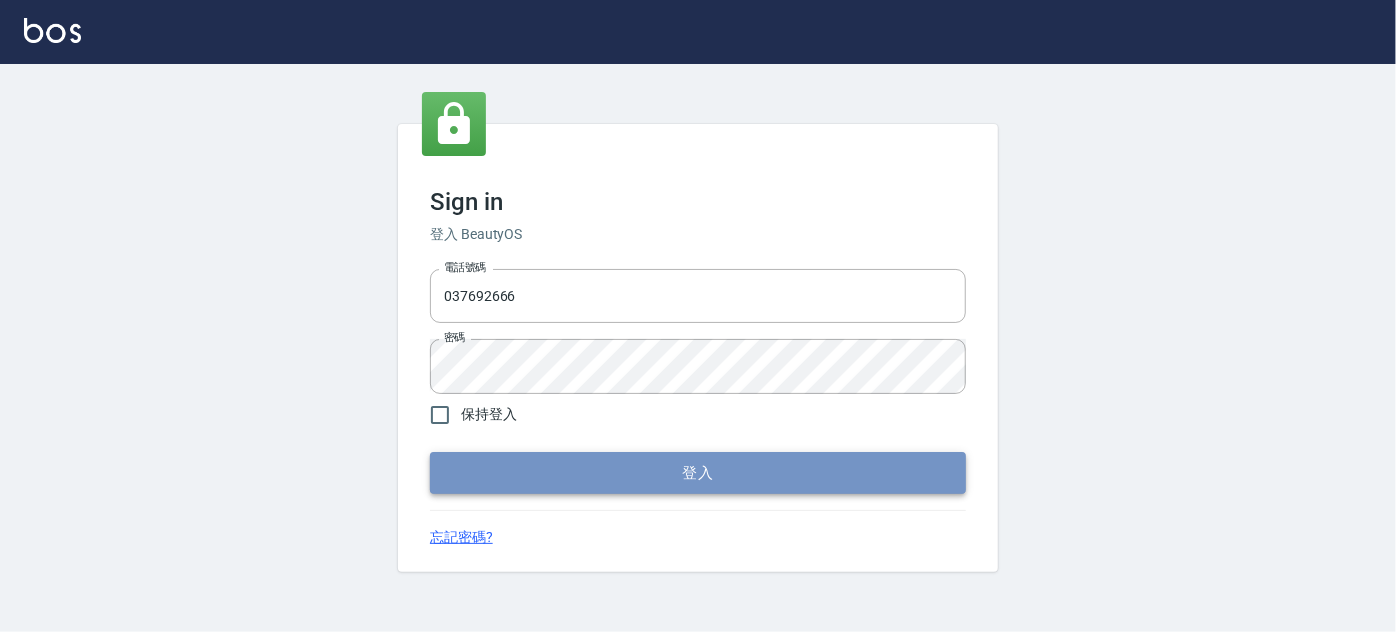 click on "登入" at bounding box center [698, 473] 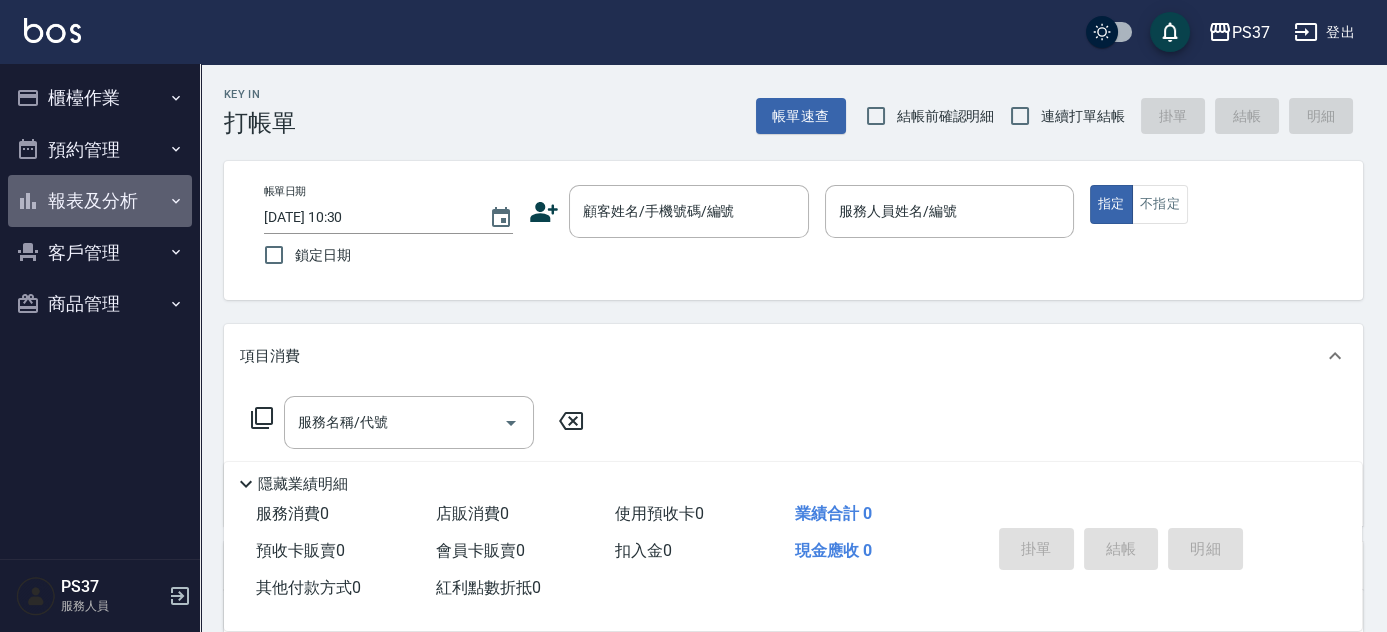 click on "報表及分析" at bounding box center [100, 201] 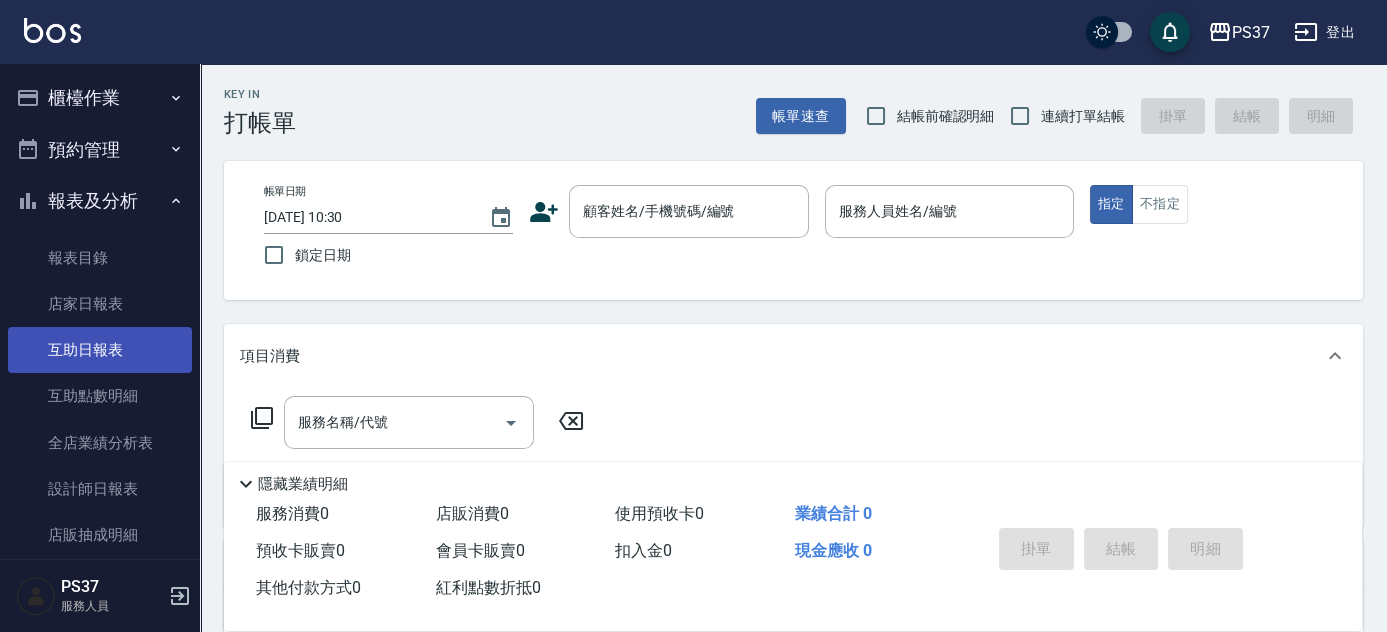 click on "互助日報表" at bounding box center [100, 350] 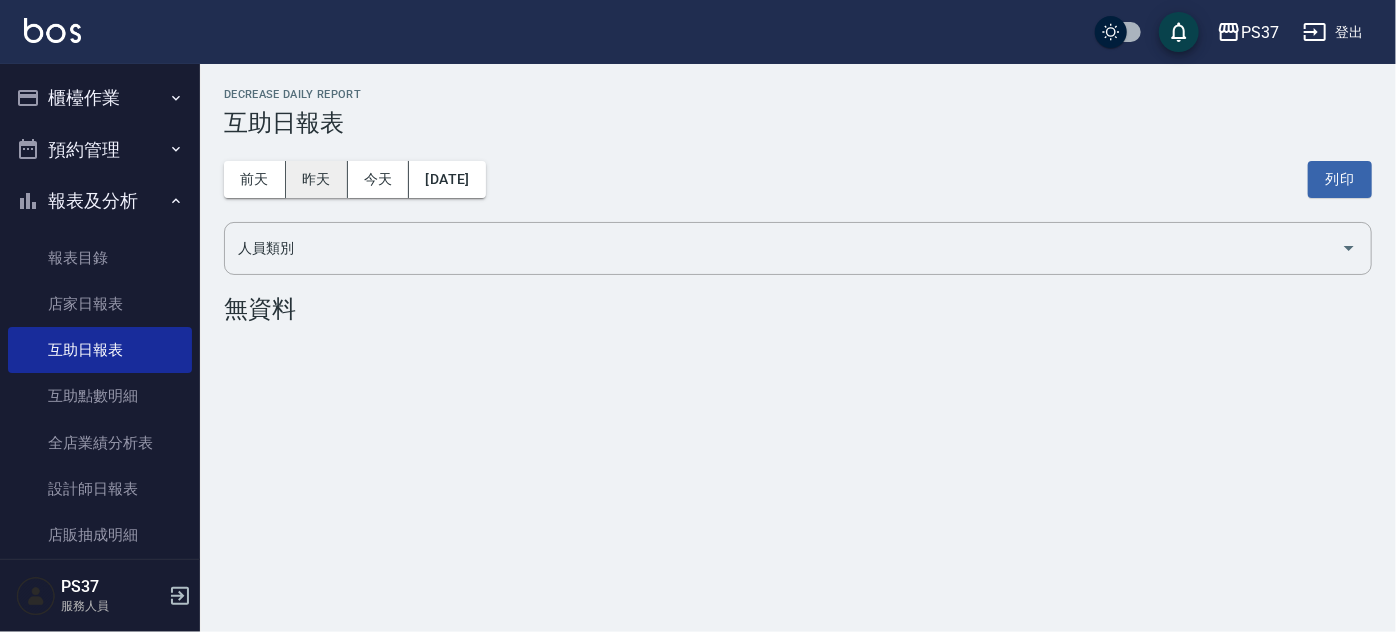 click on "昨天" at bounding box center (317, 179) 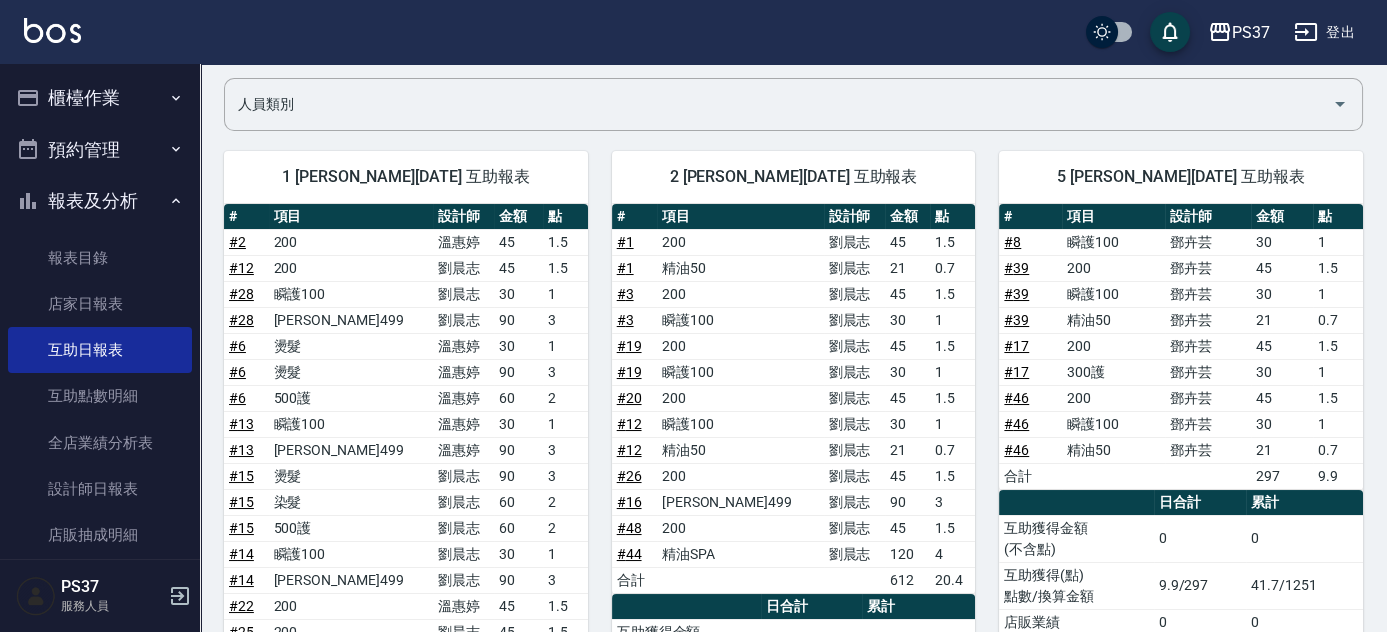scroll, scrollTop: 0, scrollLeft: 0, axis: both 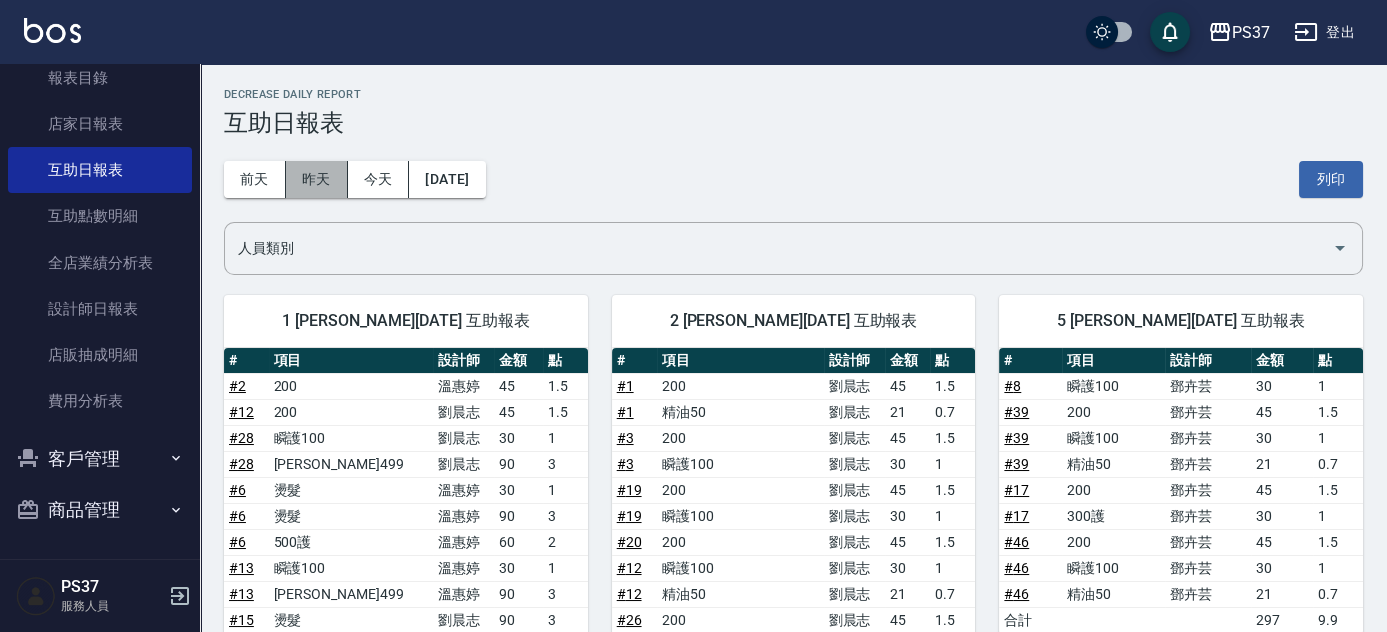 click on "昨天" at bounding box center (317, 179) 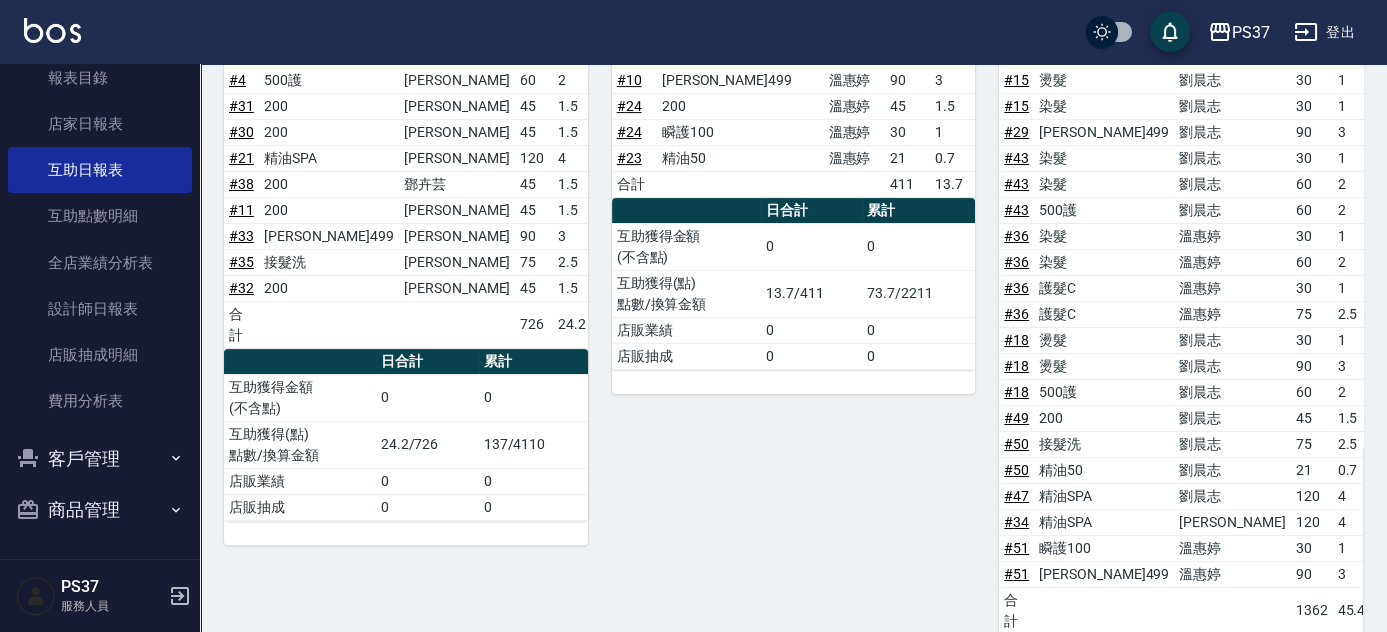scroll, scrollTop: 1438, scrollLeft: 0, axis: vertical 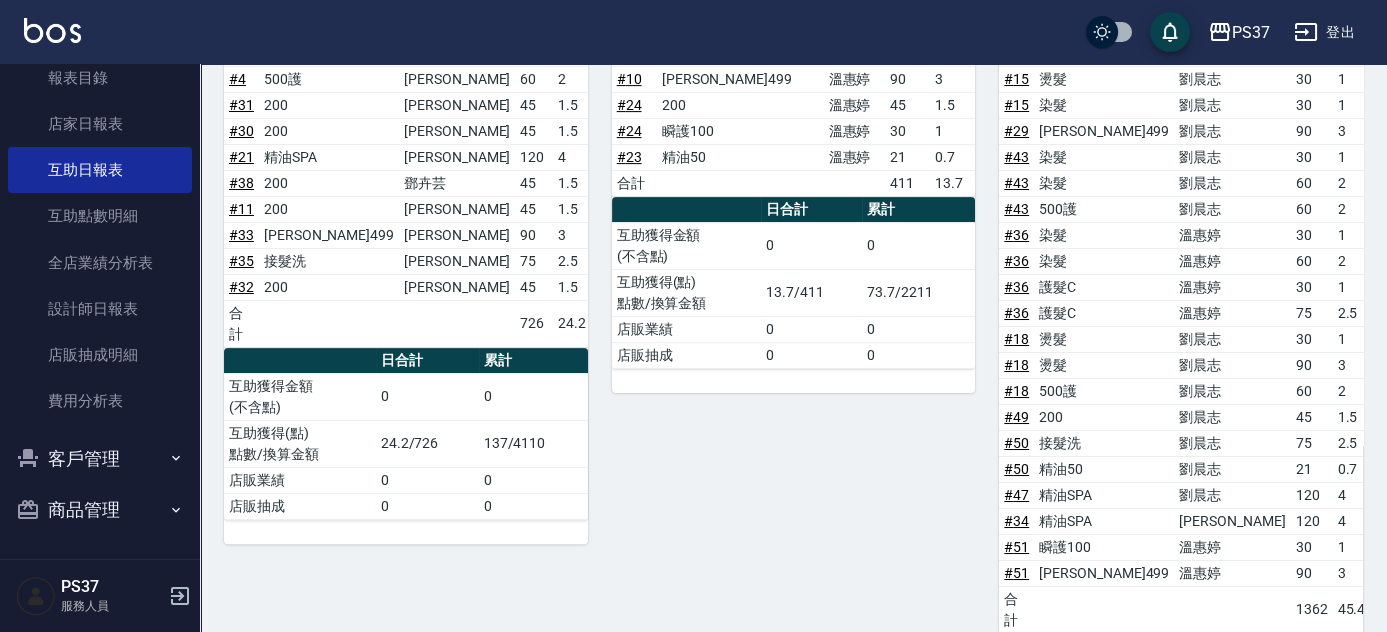 click on "客戶管理" at bounding box center (100, 459) 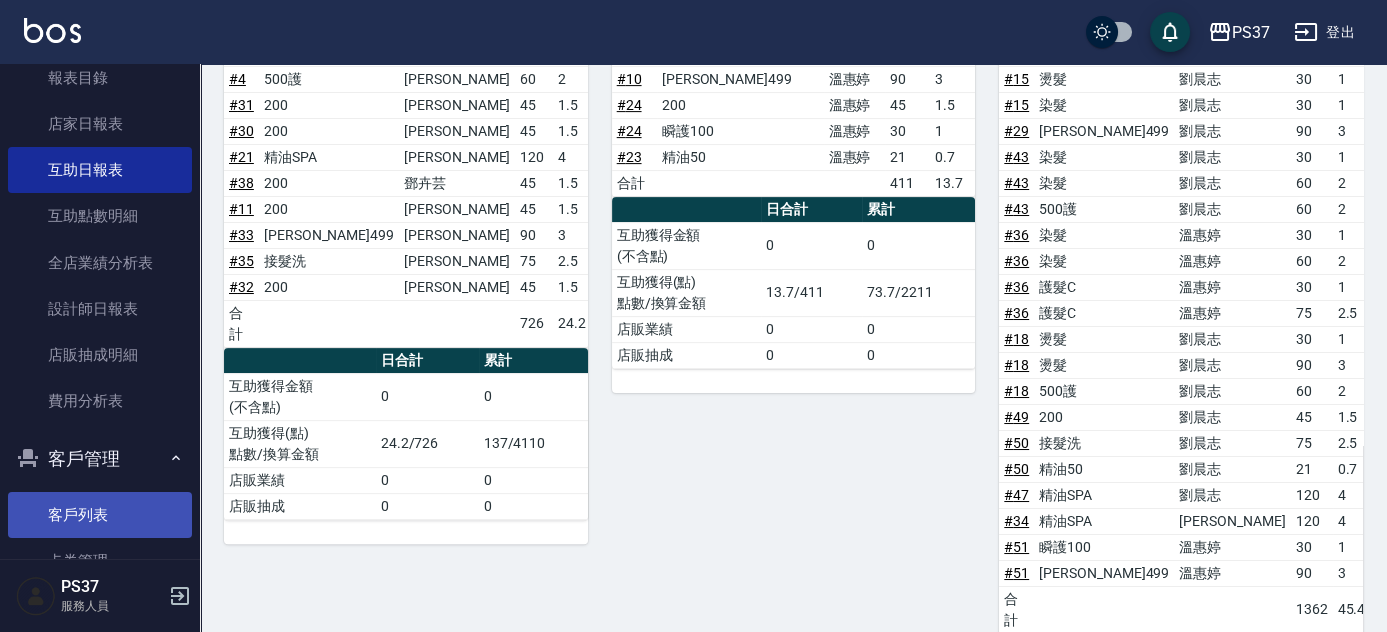 click on "客戶列表" at bounding box center (100, 515) 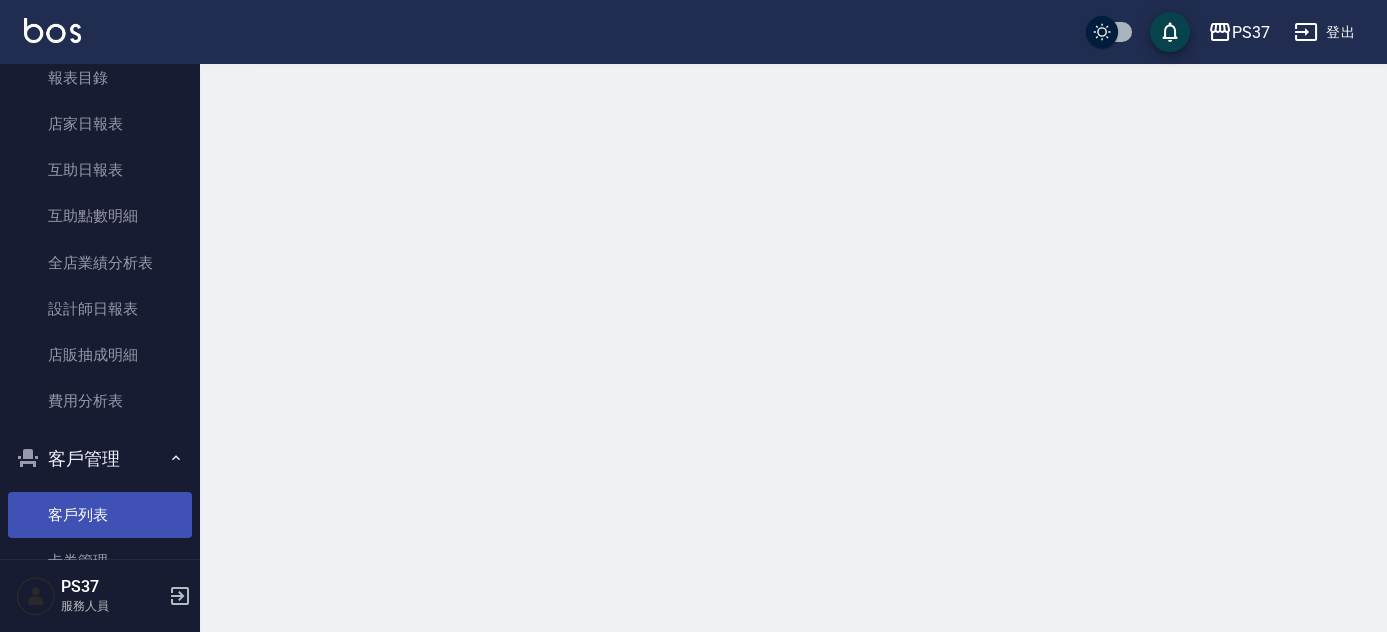 scroll, scrollTop: 0, scrollLeft: 0, axis: both 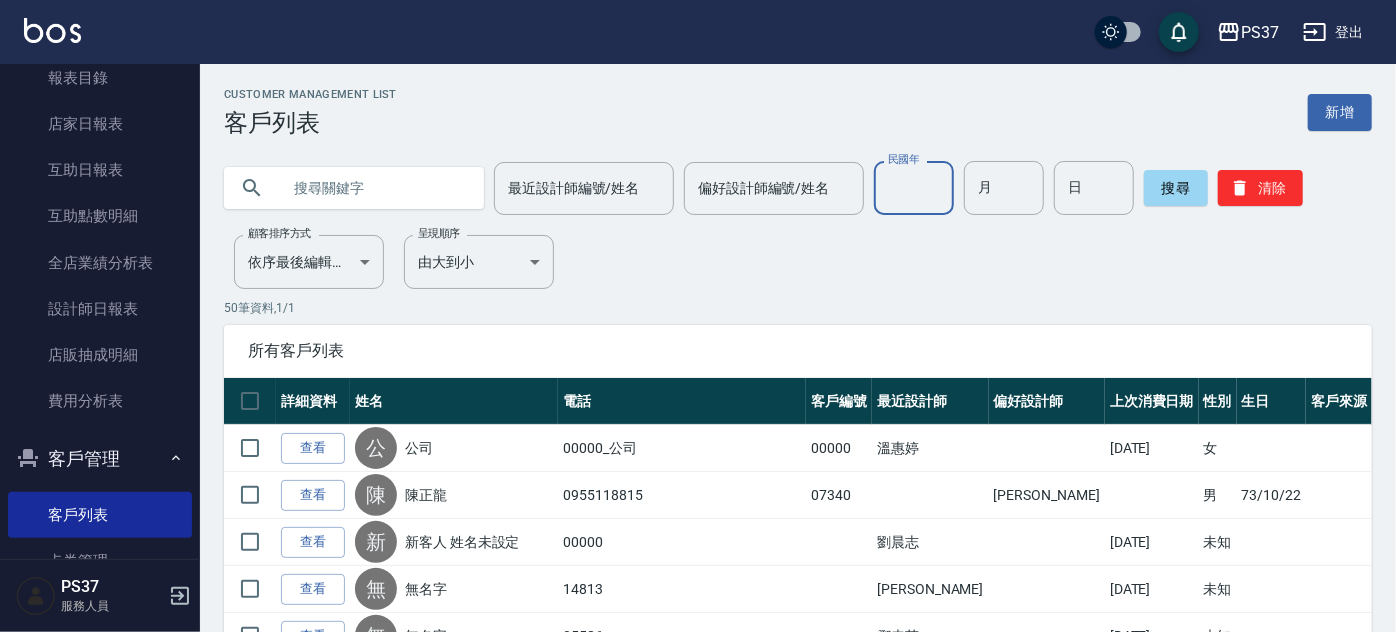 click on "民國年" at bounding box center [914, 188] 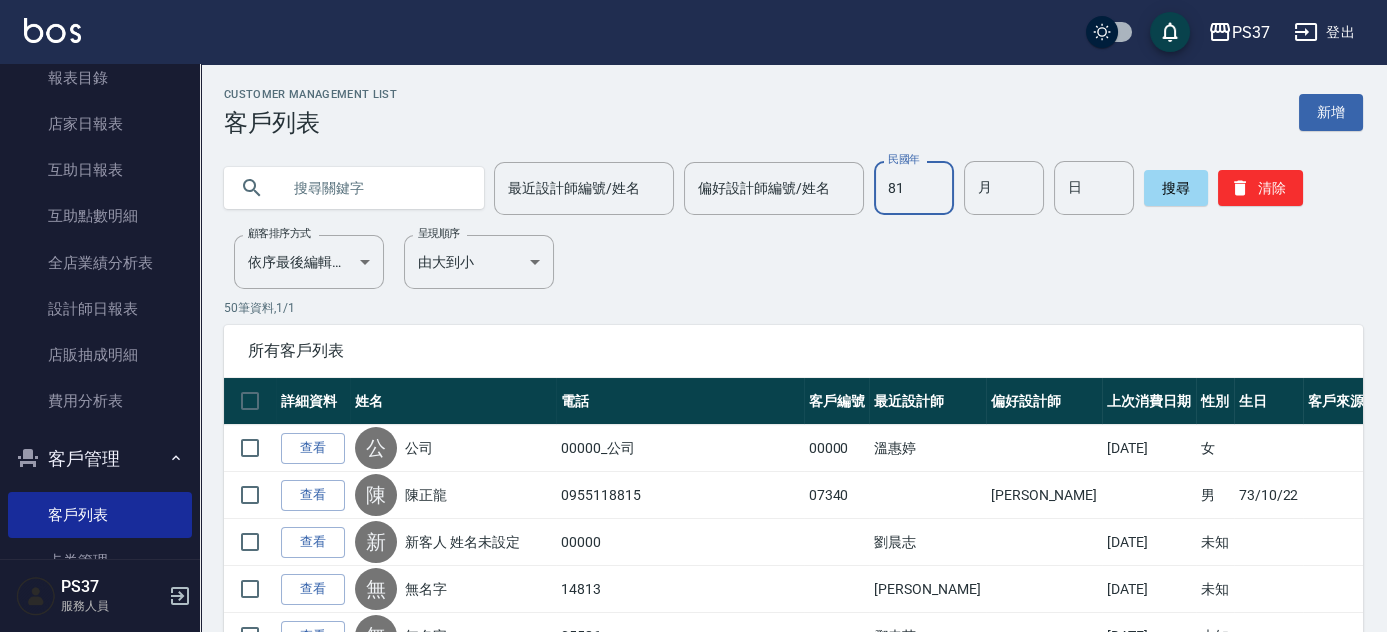 type on "81" 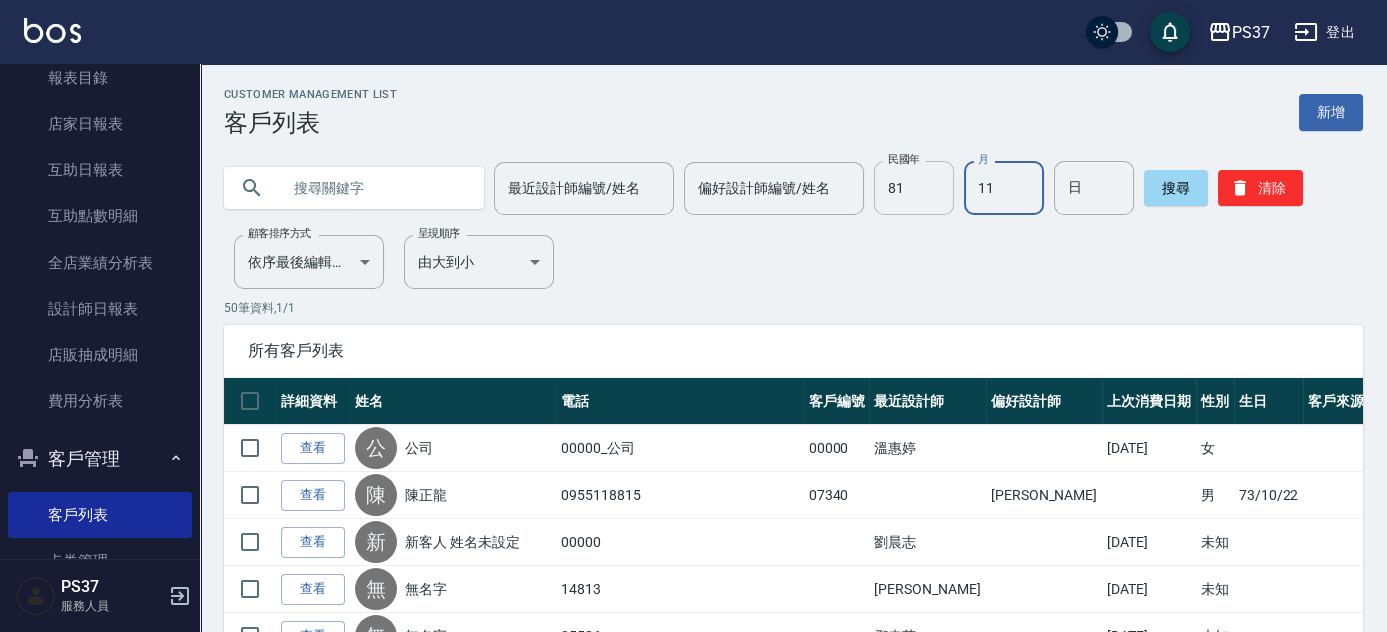 type on "11" 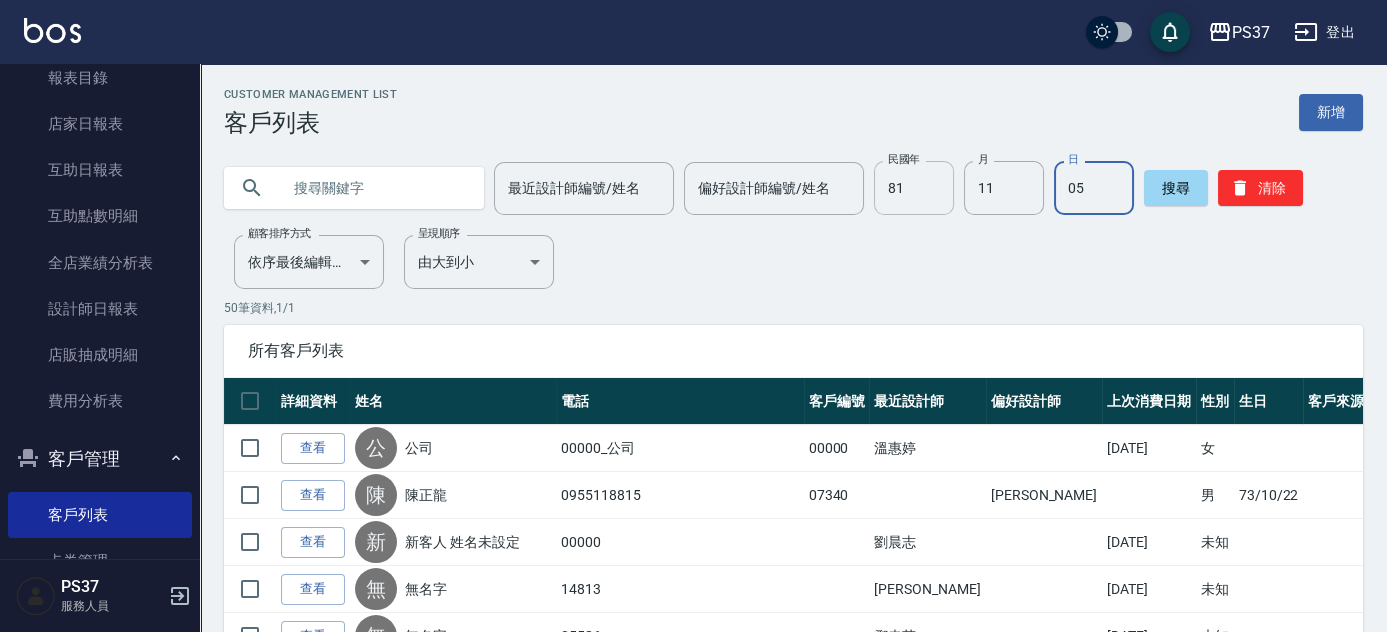 type on "05" 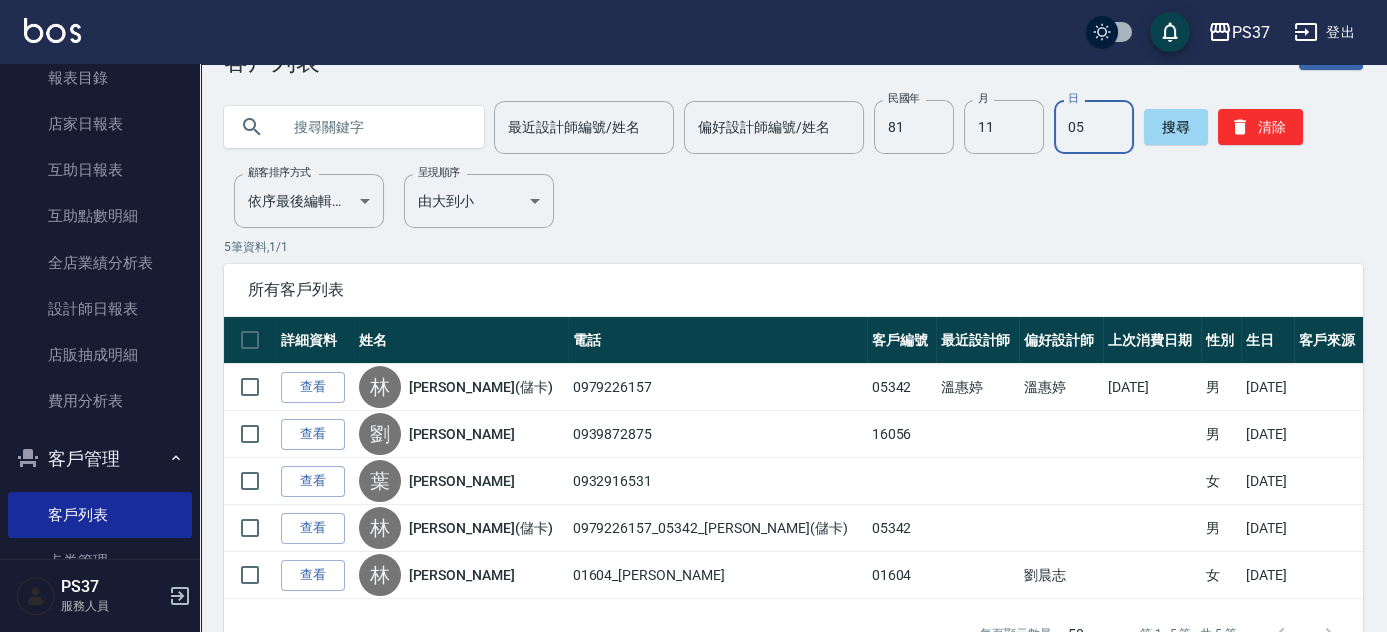 scroll, scrollTop: 90, scrollLeft: 0, axis: vertical 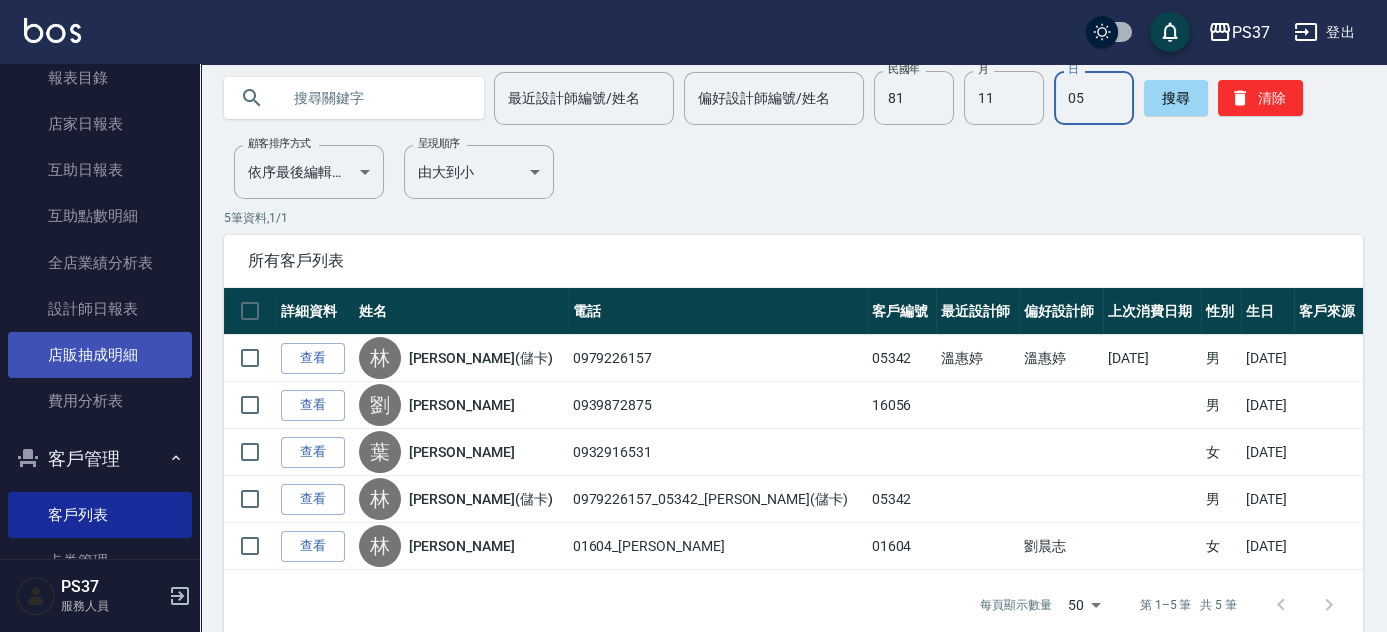 click on "店販抽成明細" at bounding box center [100, 355] 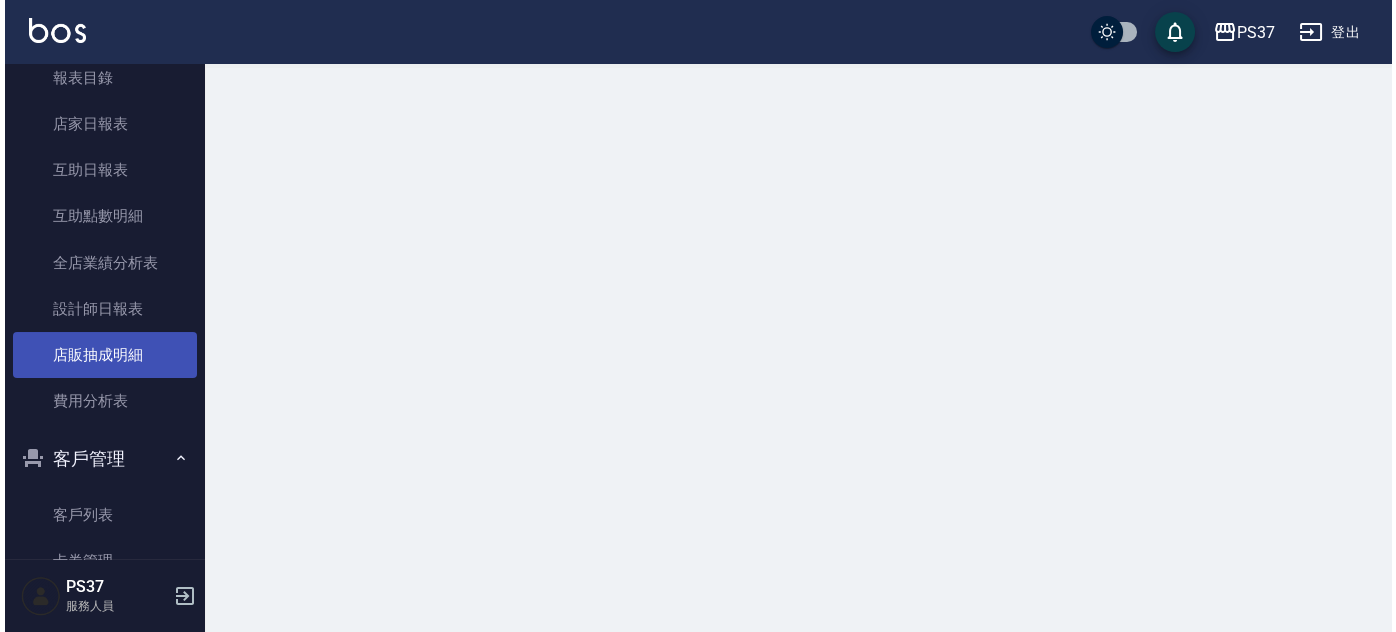 scroll, scrollTop: 0, scrollLeft: 0, axis: both 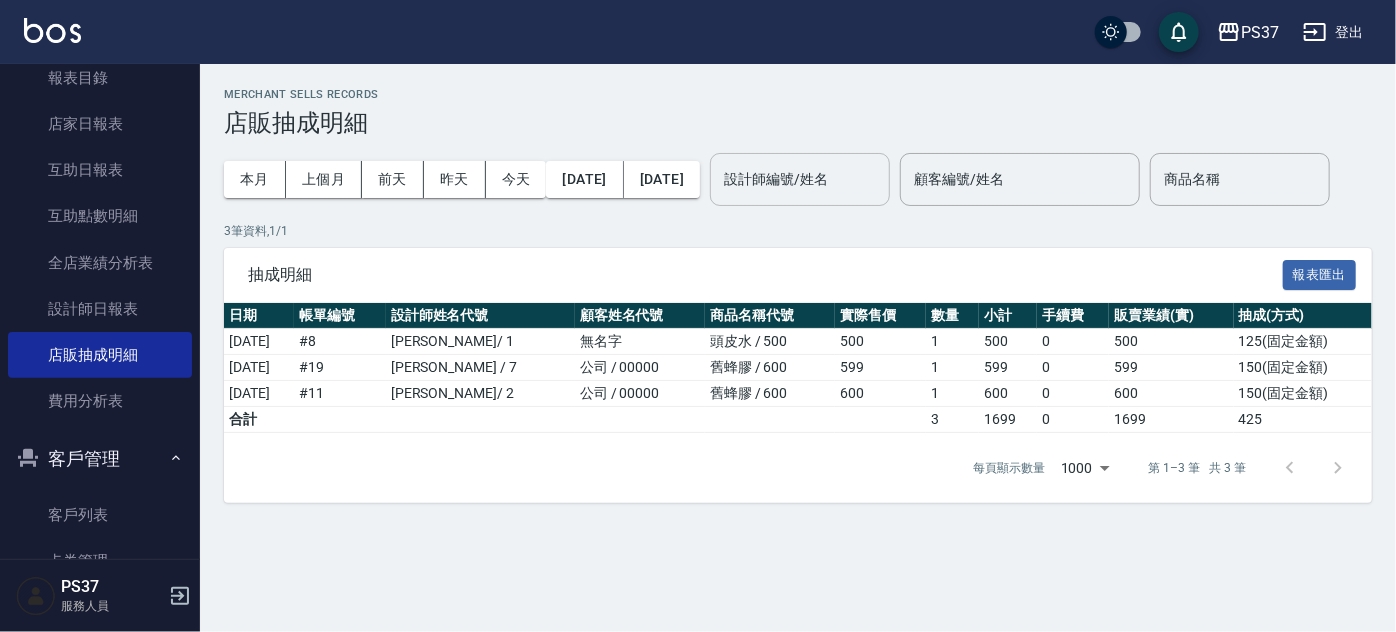 click on "設計師編號/姓名" at bounding box center [800, 179] 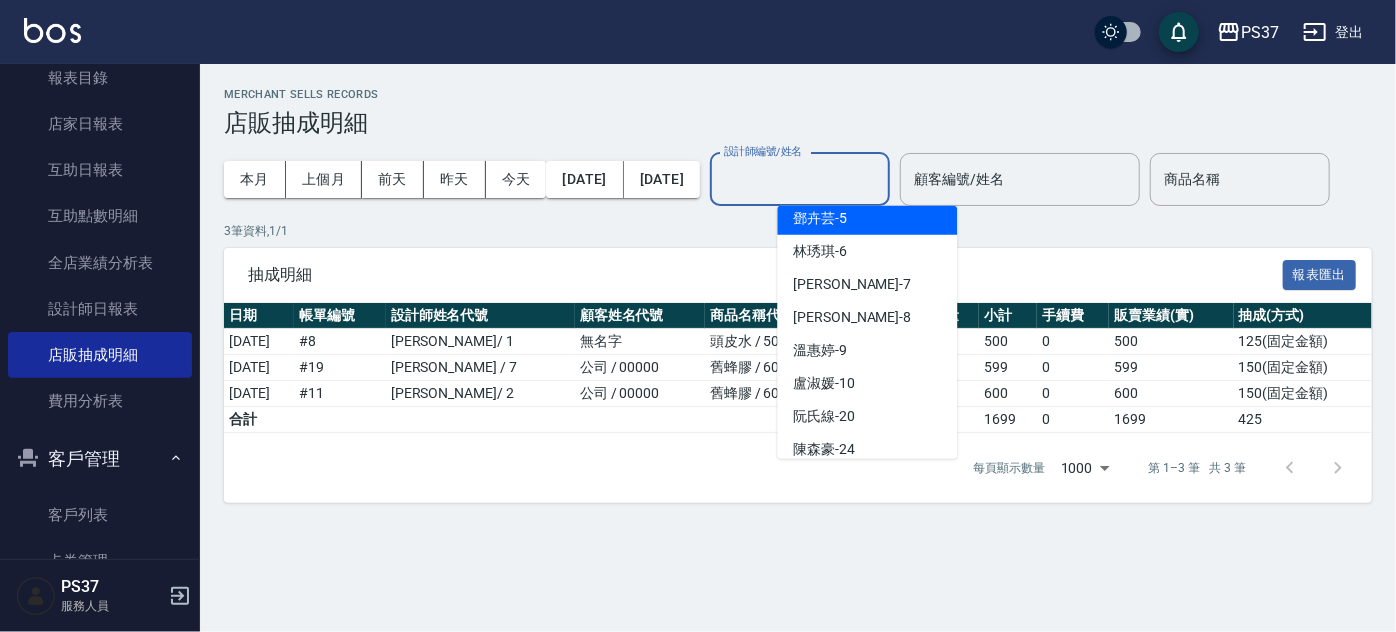 scroll, scrollTop: 181, scrollLeft: 0, axis: vertical 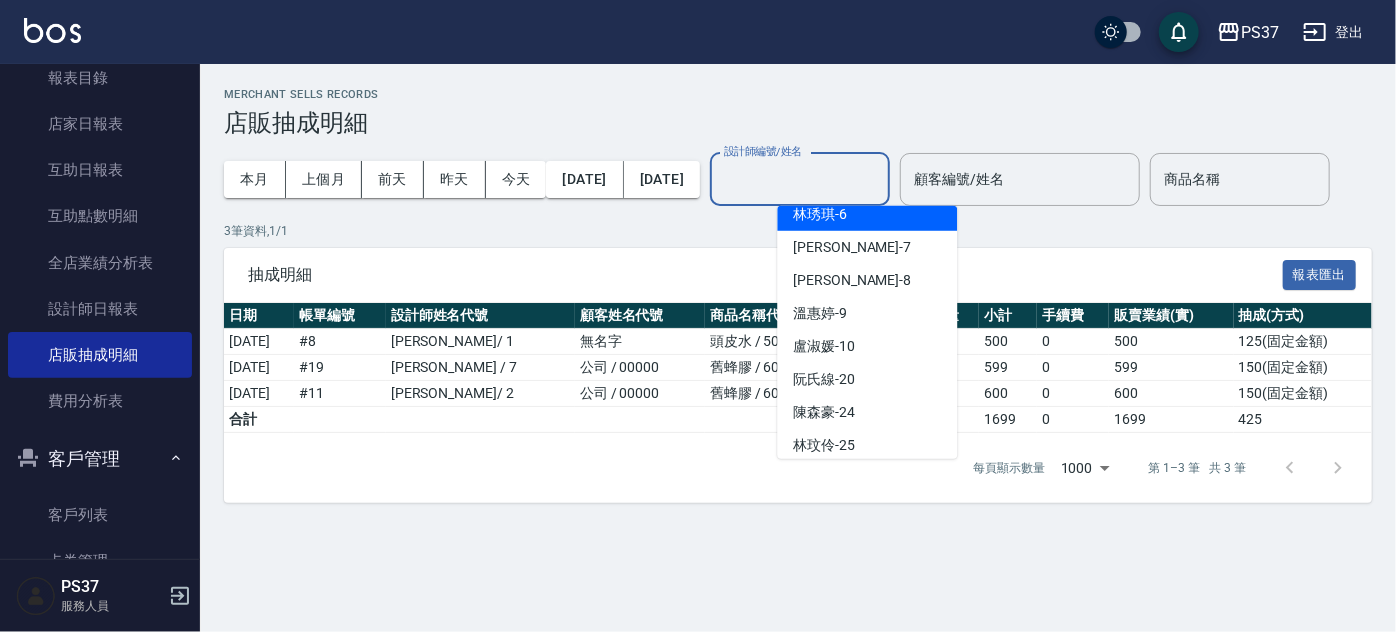 click on "林琇琪 -6" at bounding box center (867, 214) 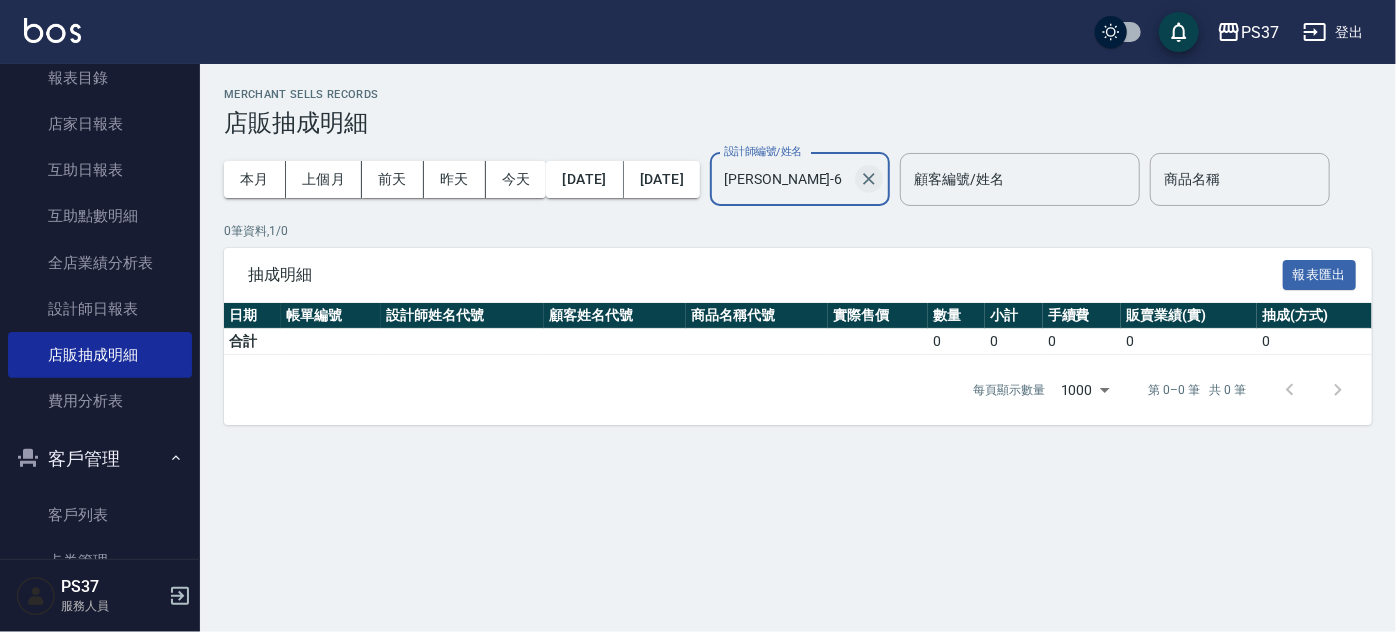 click 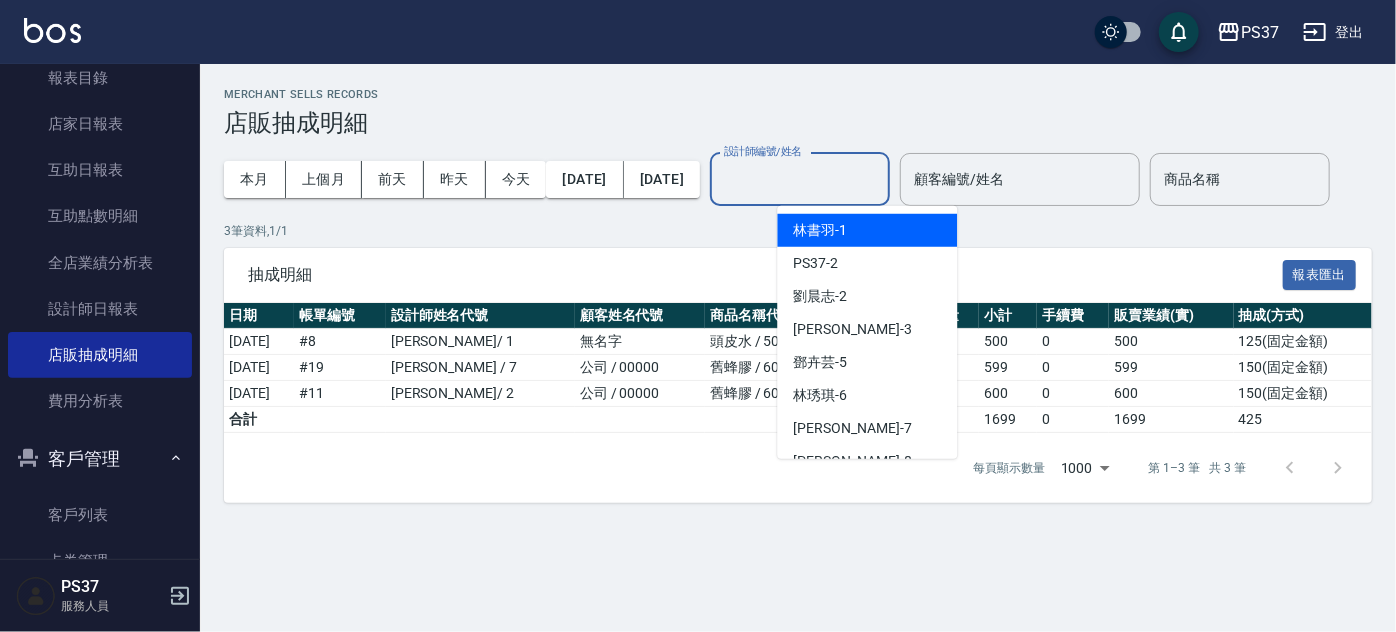 click on "設計師編號/姓名" at bounding box center (800, 179) 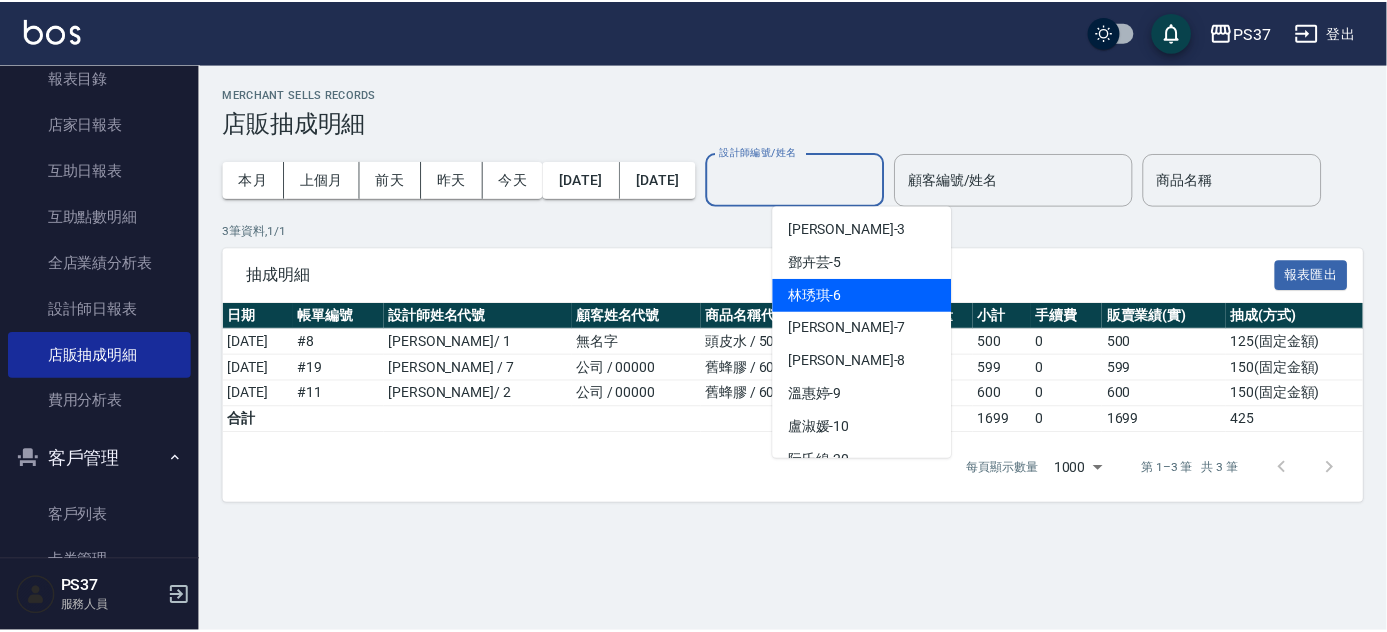 scroll, scrollTop: 323, scrollLeft: 0, axis: vertical 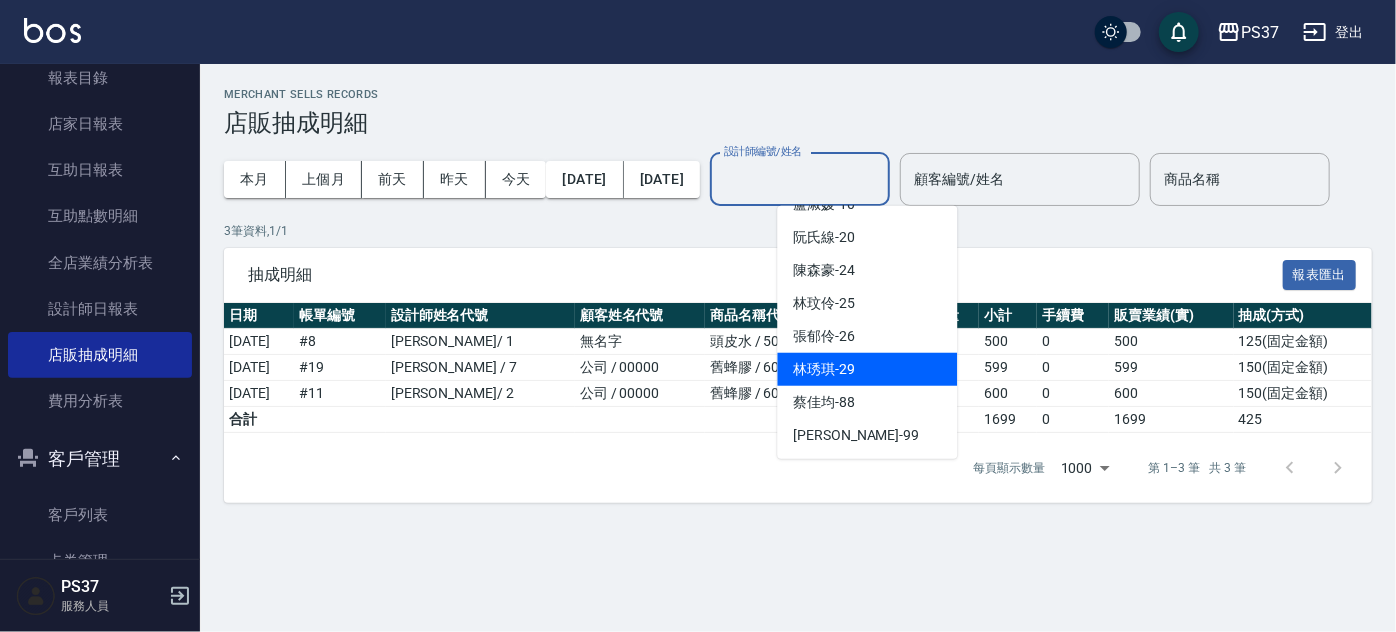 click on "林琇琪 -29" at bounding box center (867, 369) 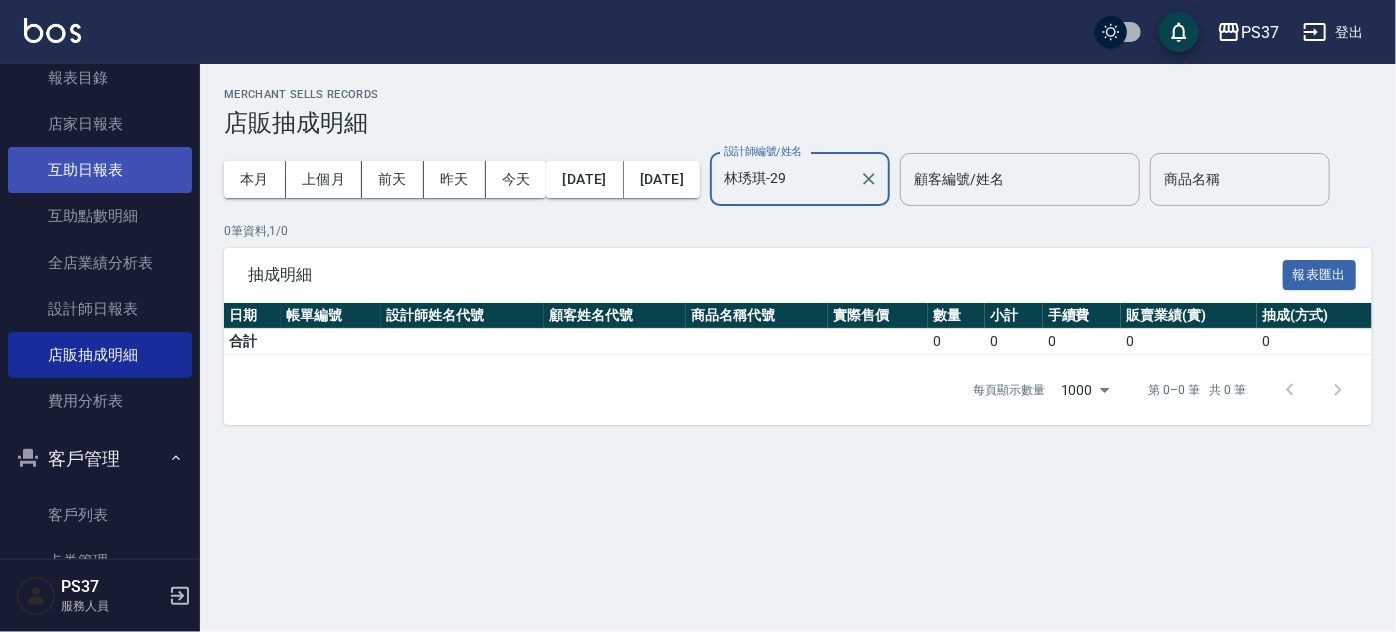 click on "互助日報表" at bounding box center [100, 170] 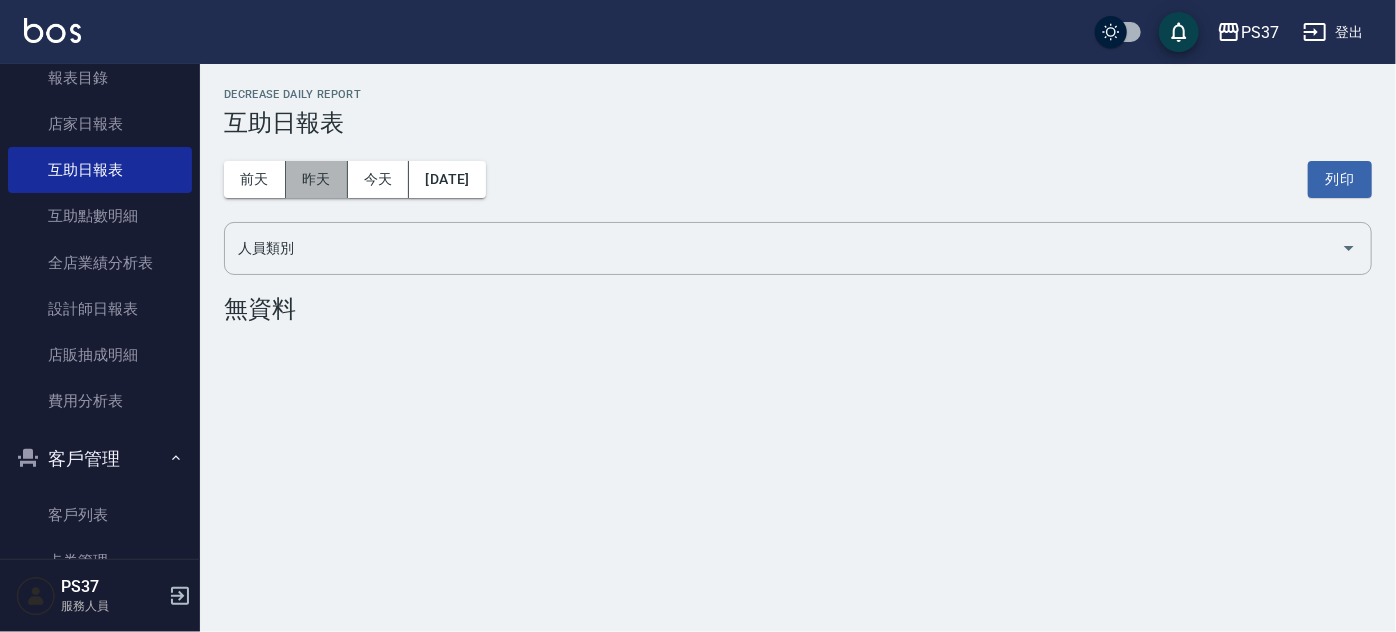 click on "昨天" at bounding box center (317, 179) 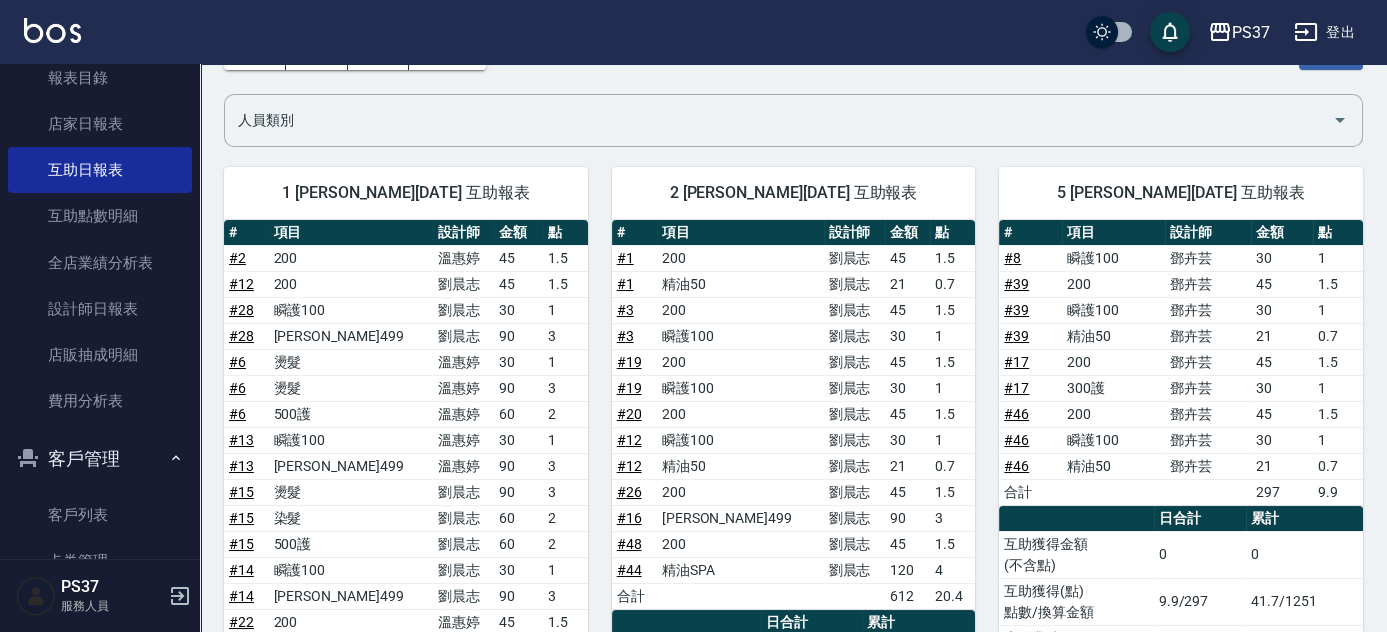 scroll, scrollTop: 90, scrollLeft: 0, axis: vertical 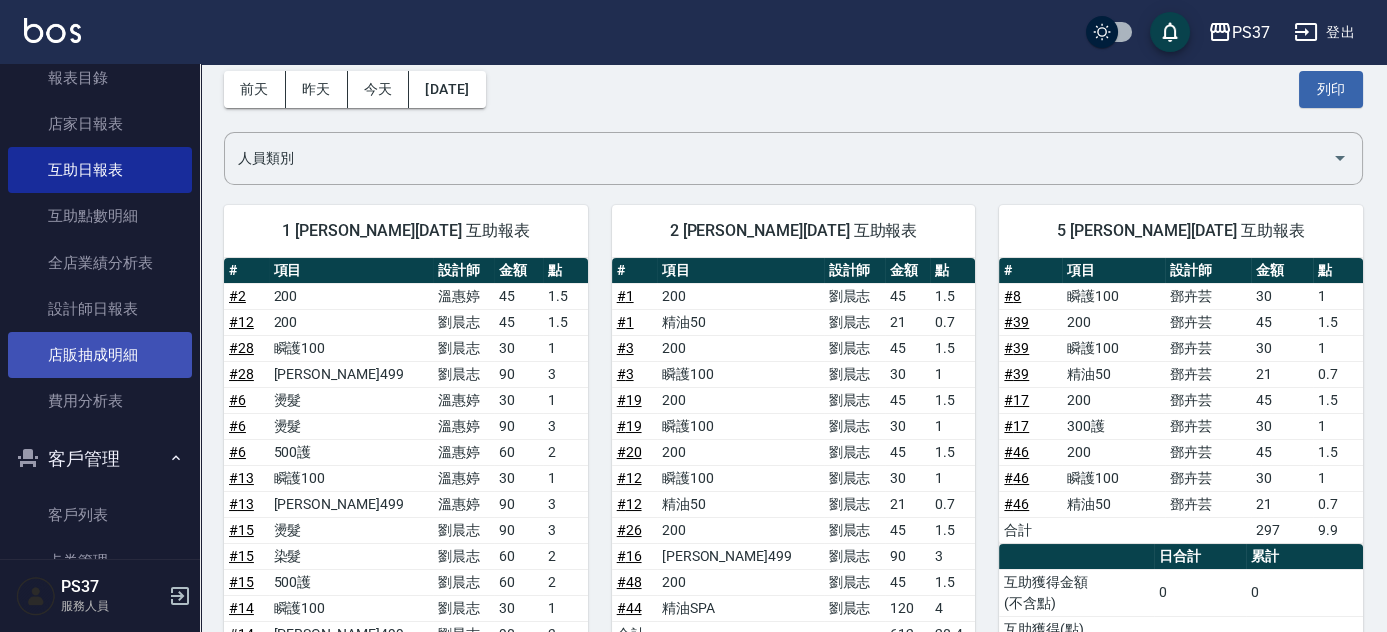 click on "店販抽成明細" at bounding box center (100, 355) 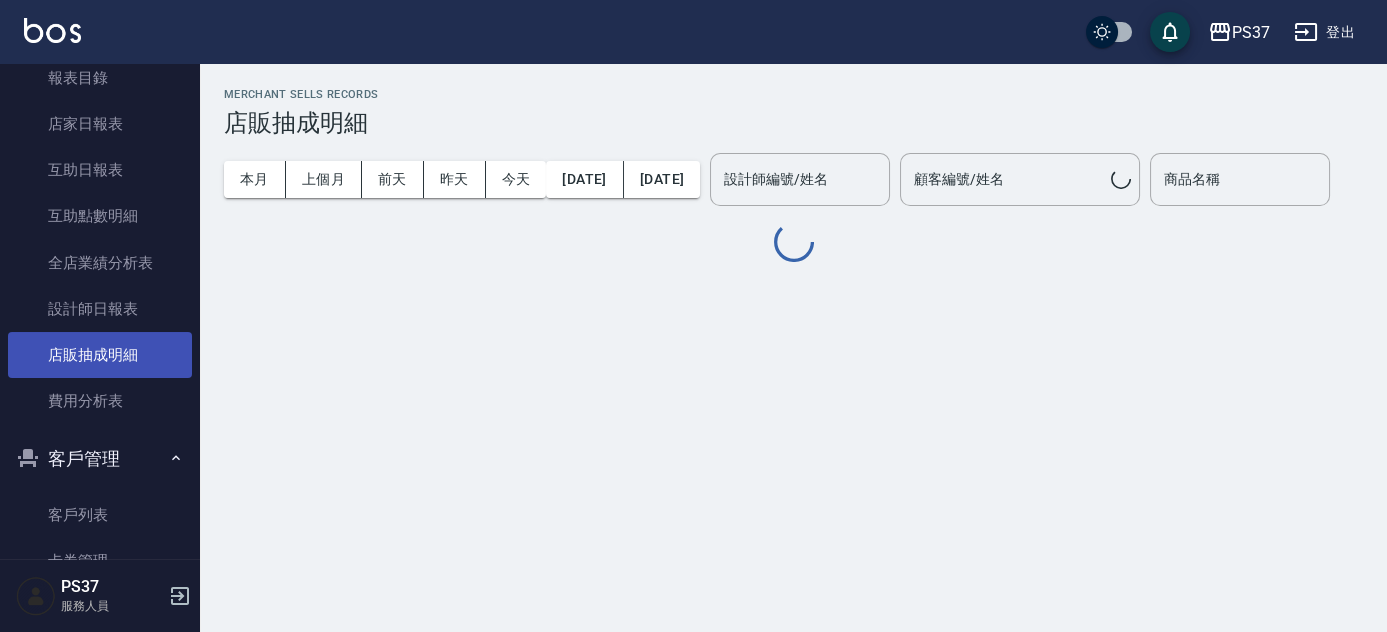 scroll, scrollTop: 0, scrollLeft: 0, axis: both 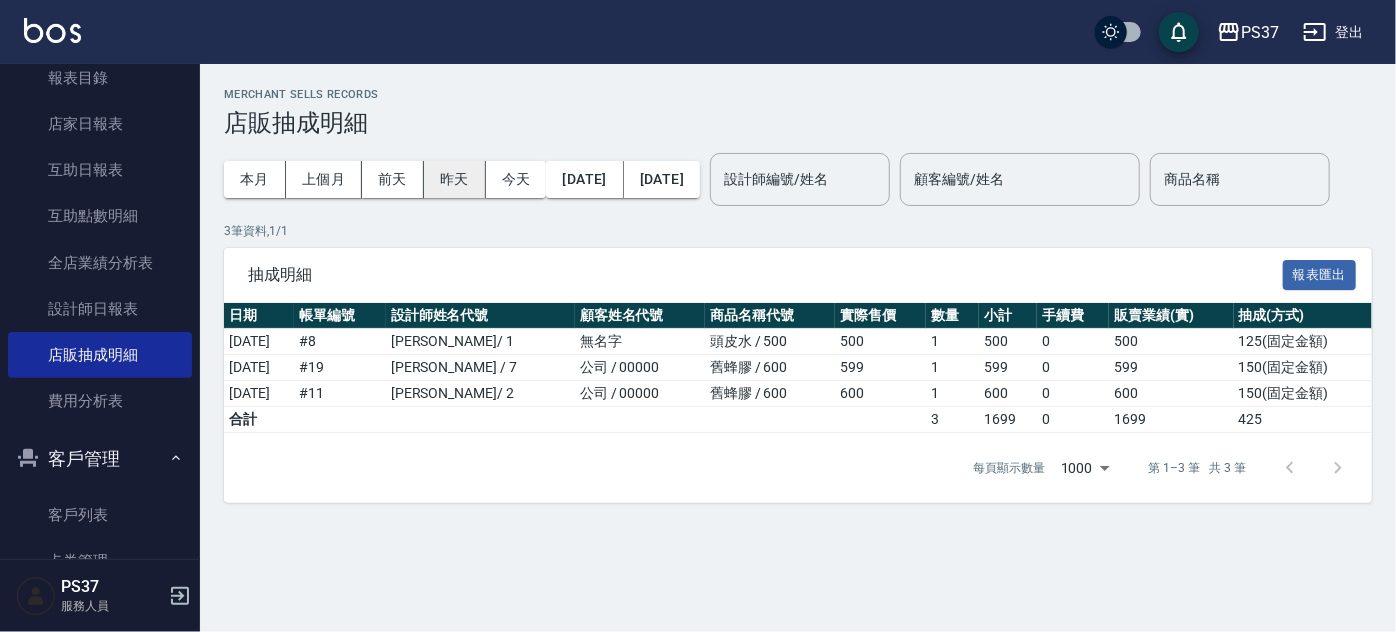 click on "昨天" at bounding box center (455, 179) 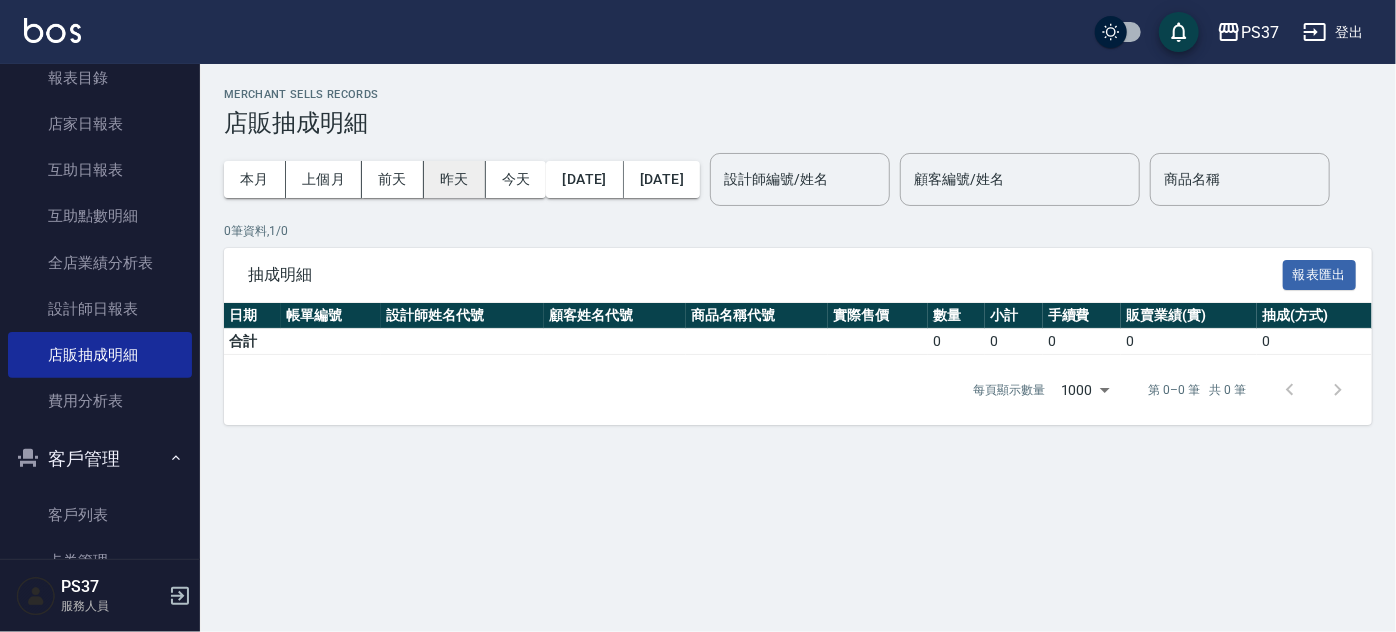 click on "昨天" at bounding box center [455, 179] 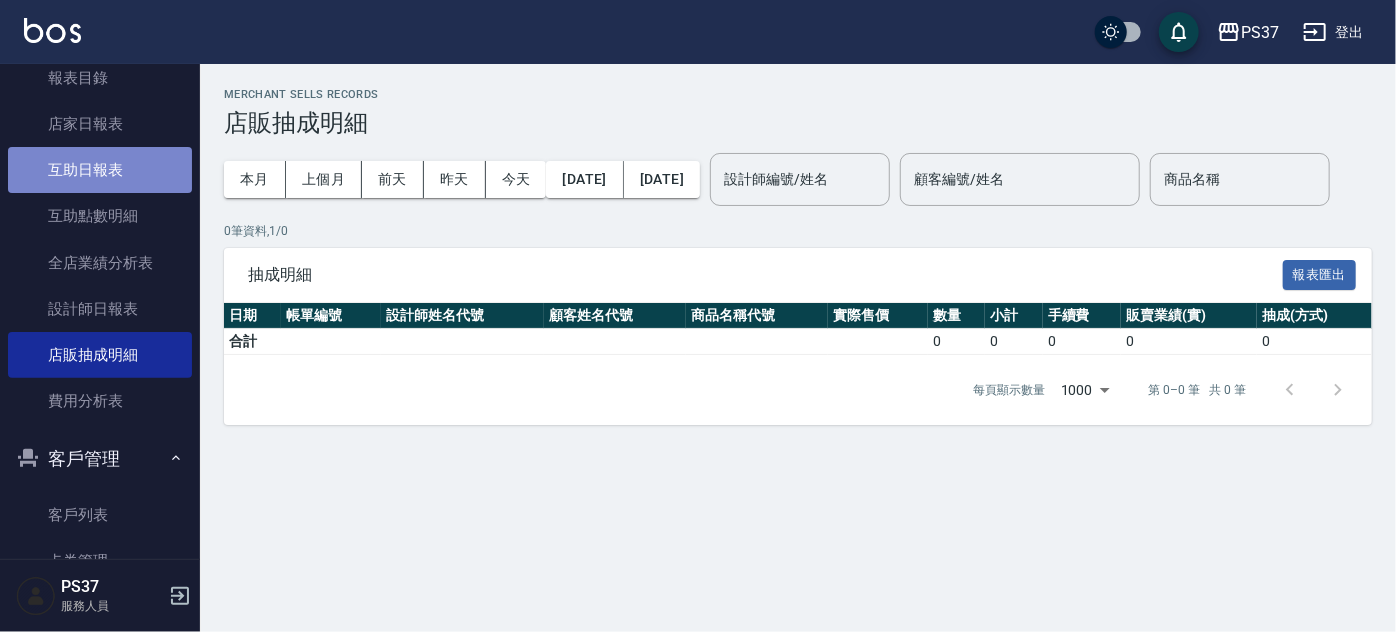 click on "互助日報表" at bounding box center (100, 170) 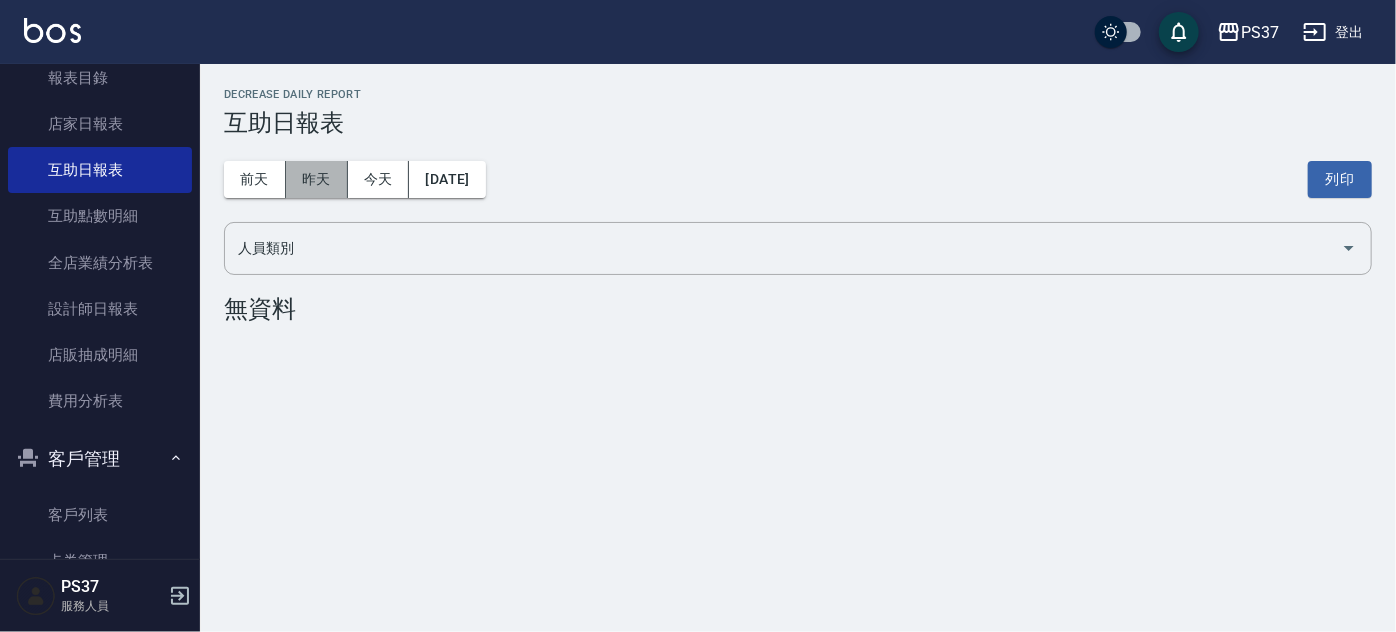 click on "昨天" at bounding box center [317, 179] 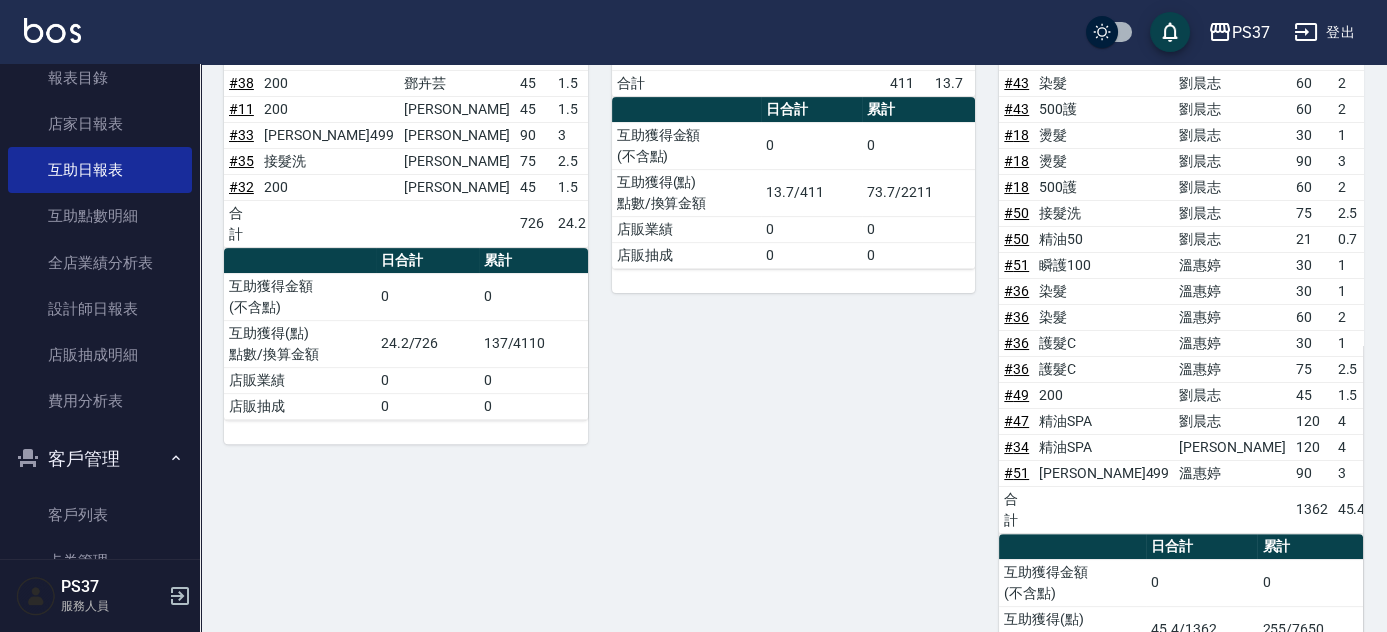 scroll, scrollTop: 1545, scrollLeft: 0, axis: vertical 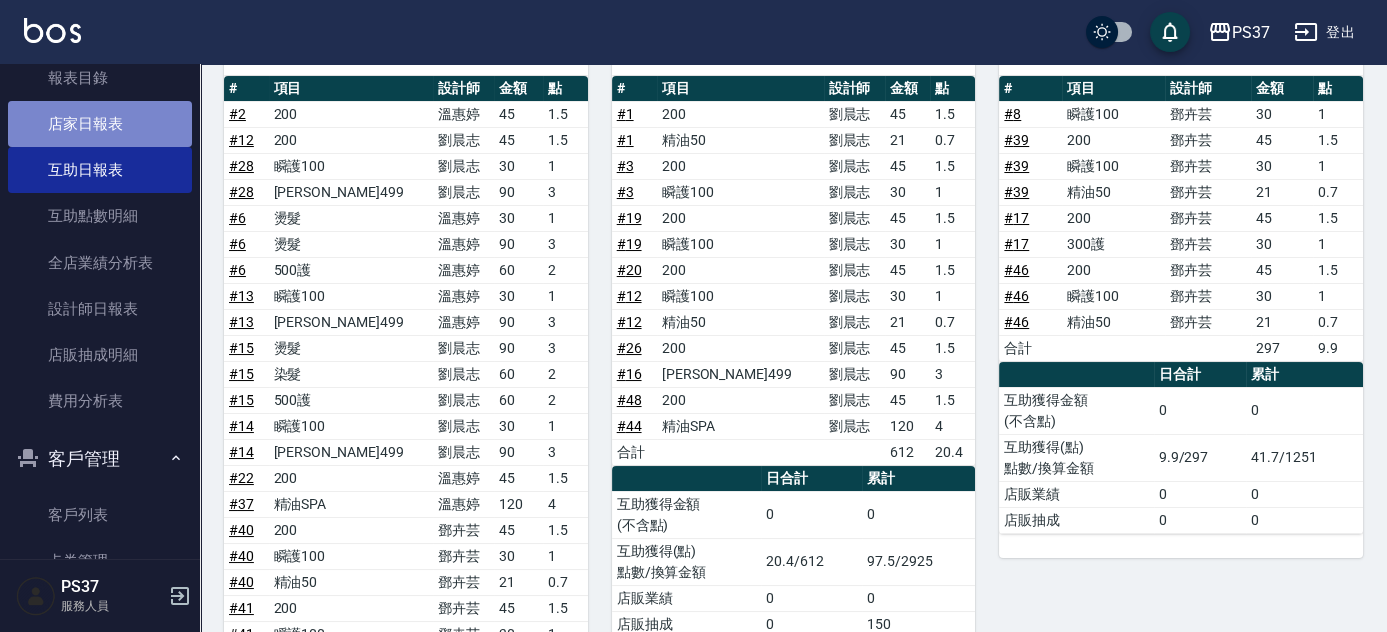 click on "店家日報表" at bounding box center (100, 124) 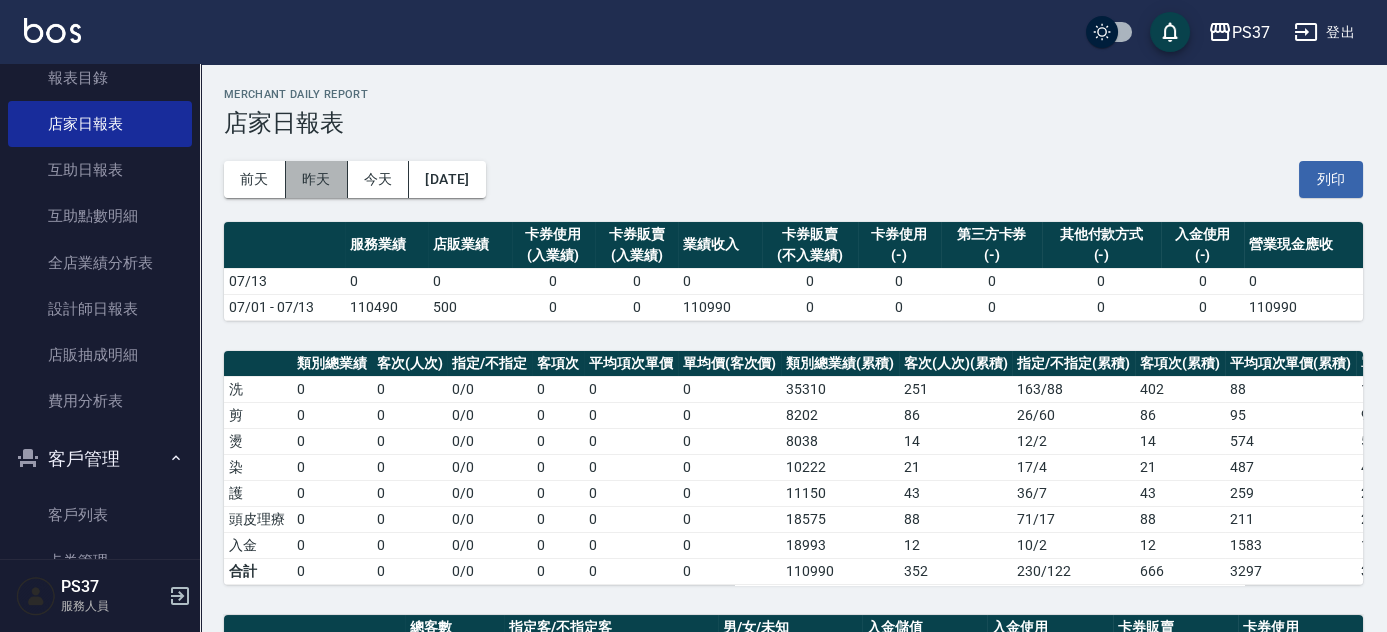 click on "昨天" at bounding box center (317, 179) 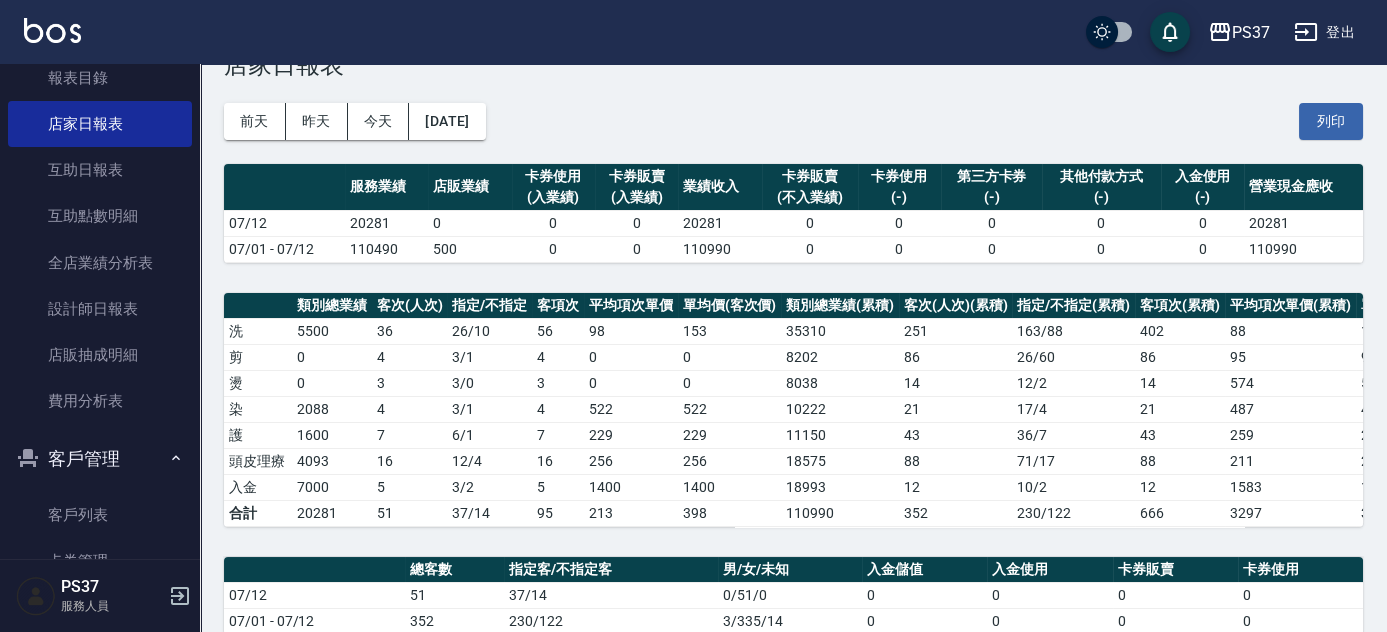 scroll, scrollTop: 90, scrollLeft: 0, axis: vertical 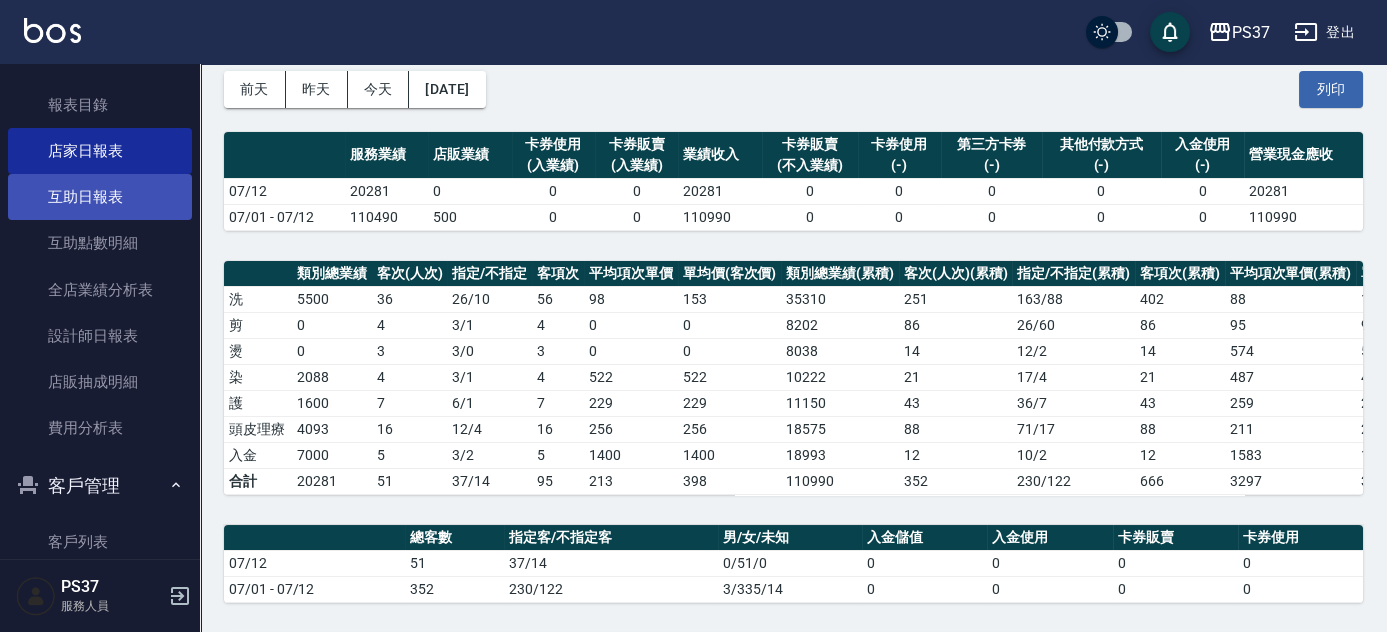 click on "互助日報表" at bounding box center (100, 197) 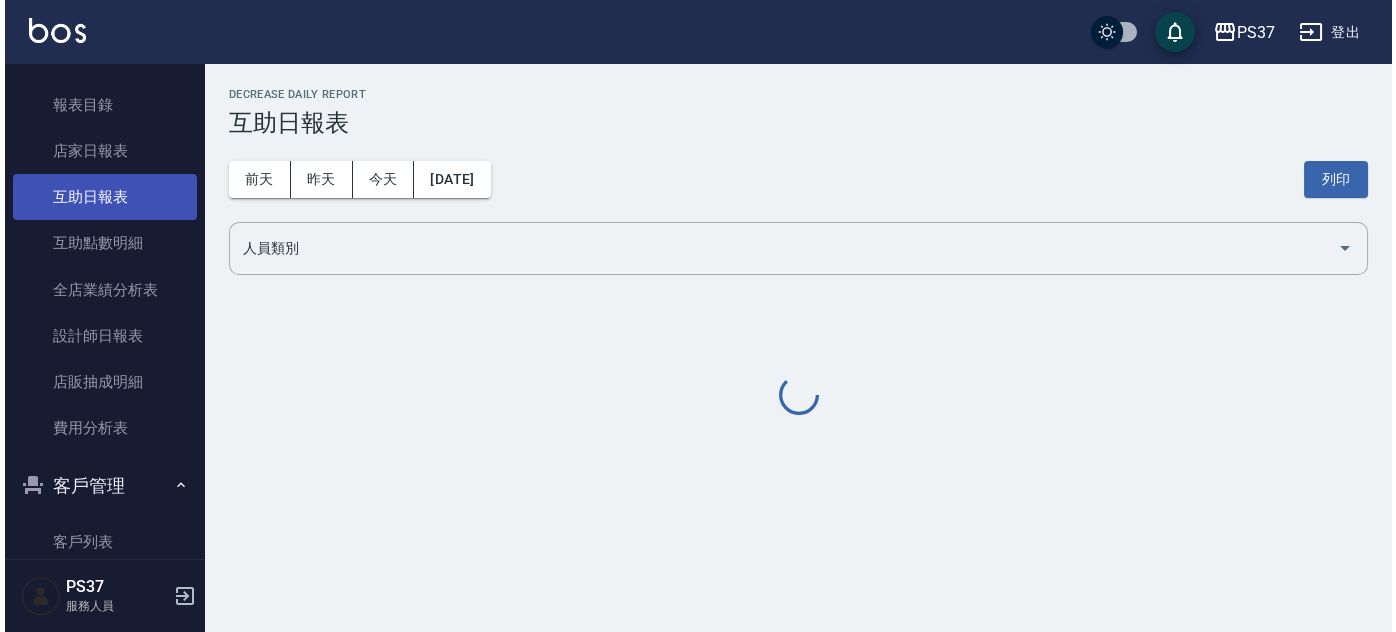 scroll, scrollTop: 0, scrollLeft: 0, axis: both 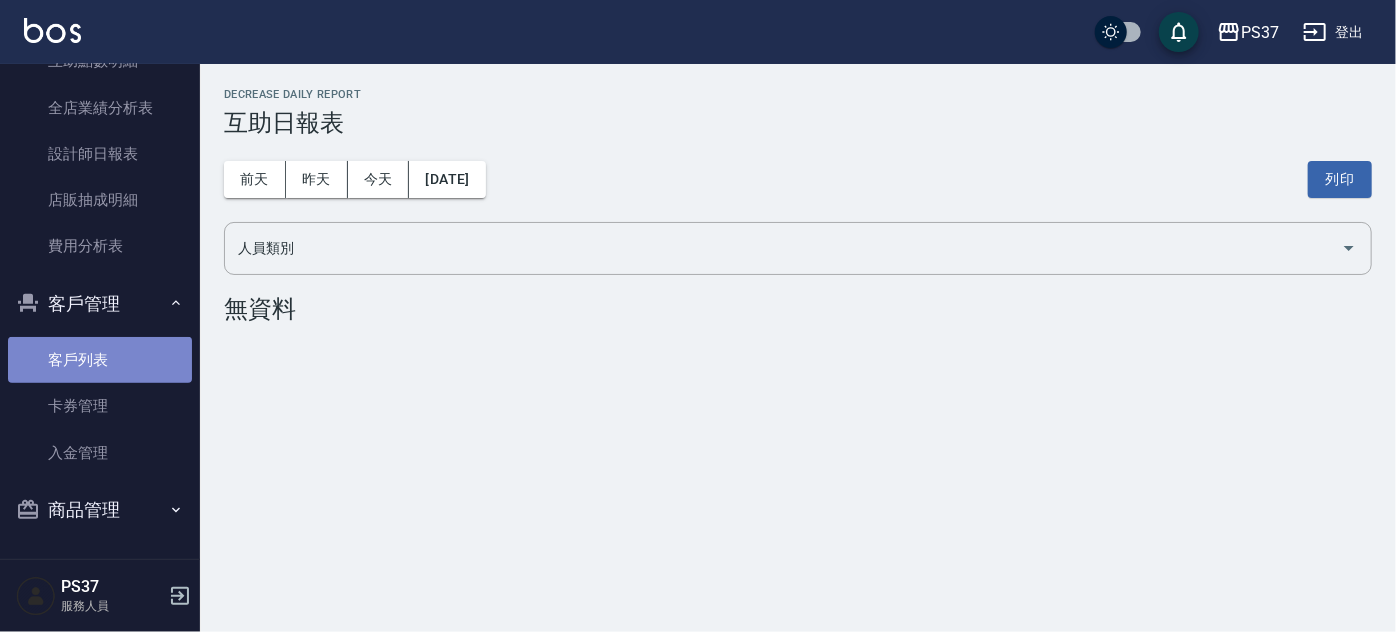 click on "客戶列表" at bounding box center [100, 360] 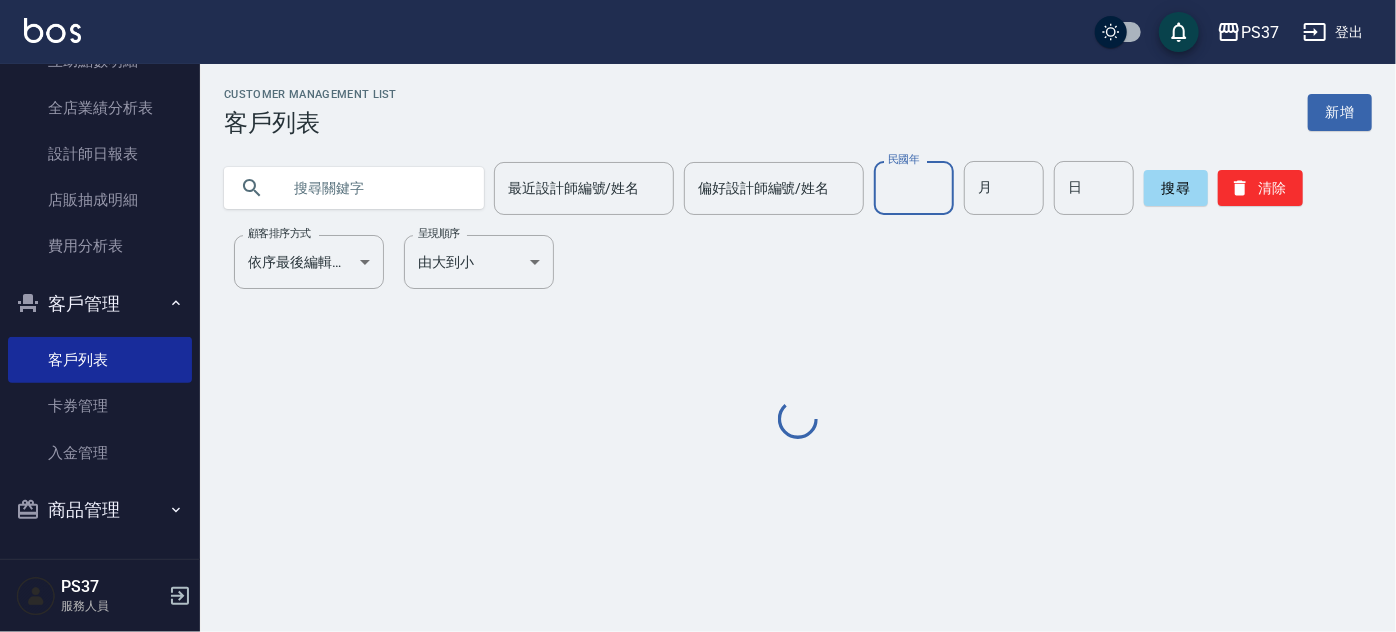 click on "民國年" at bounding box center (914, 188) 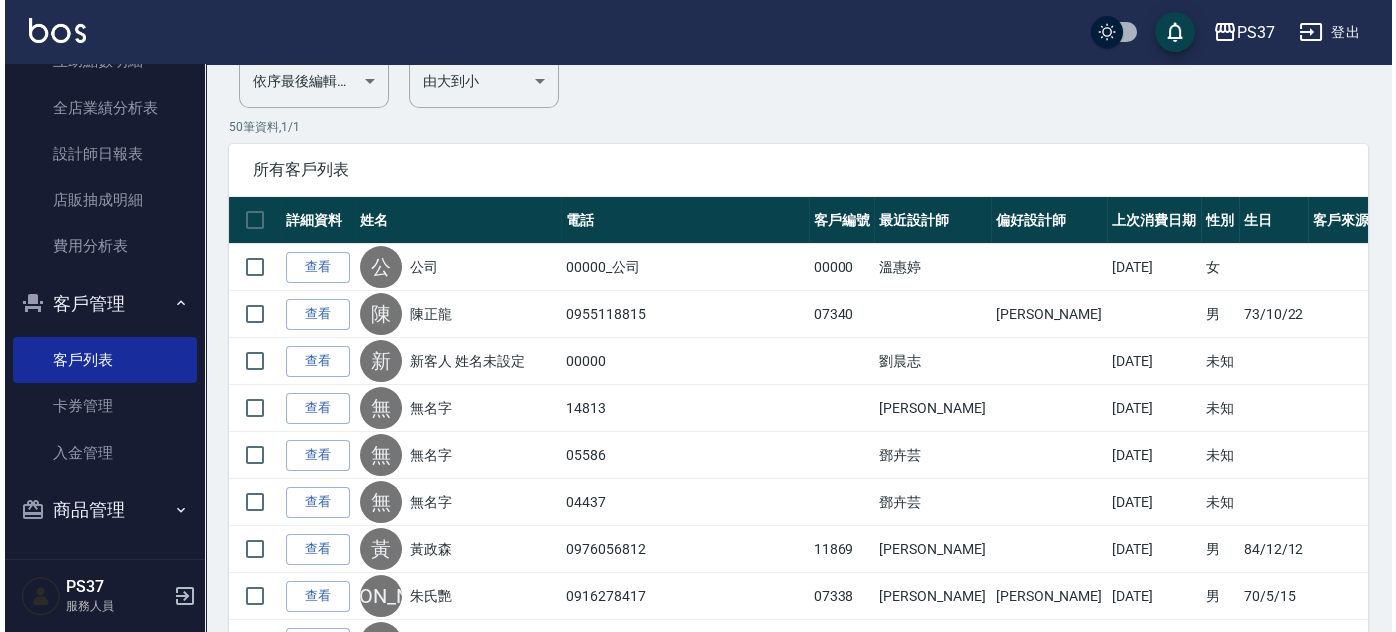 scroll, scrollTop: 0, scrollLeft: 0, axis: both 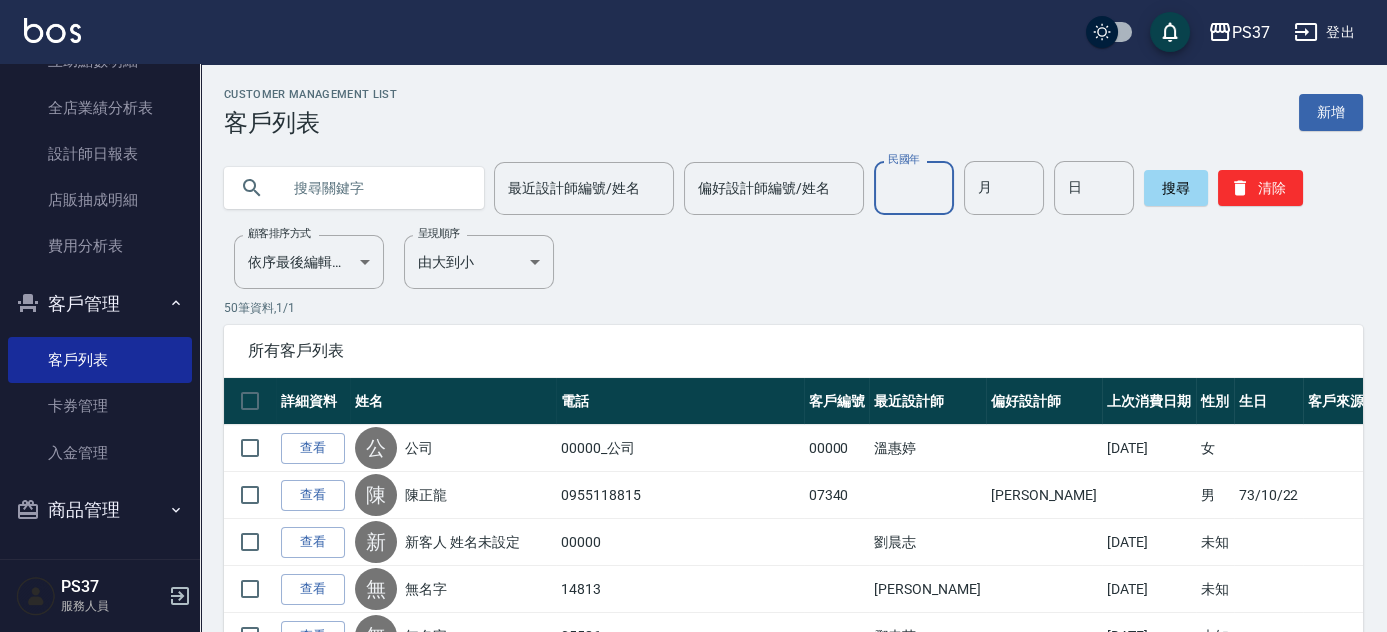 click on "民國年" at bounding box center (914, 188) 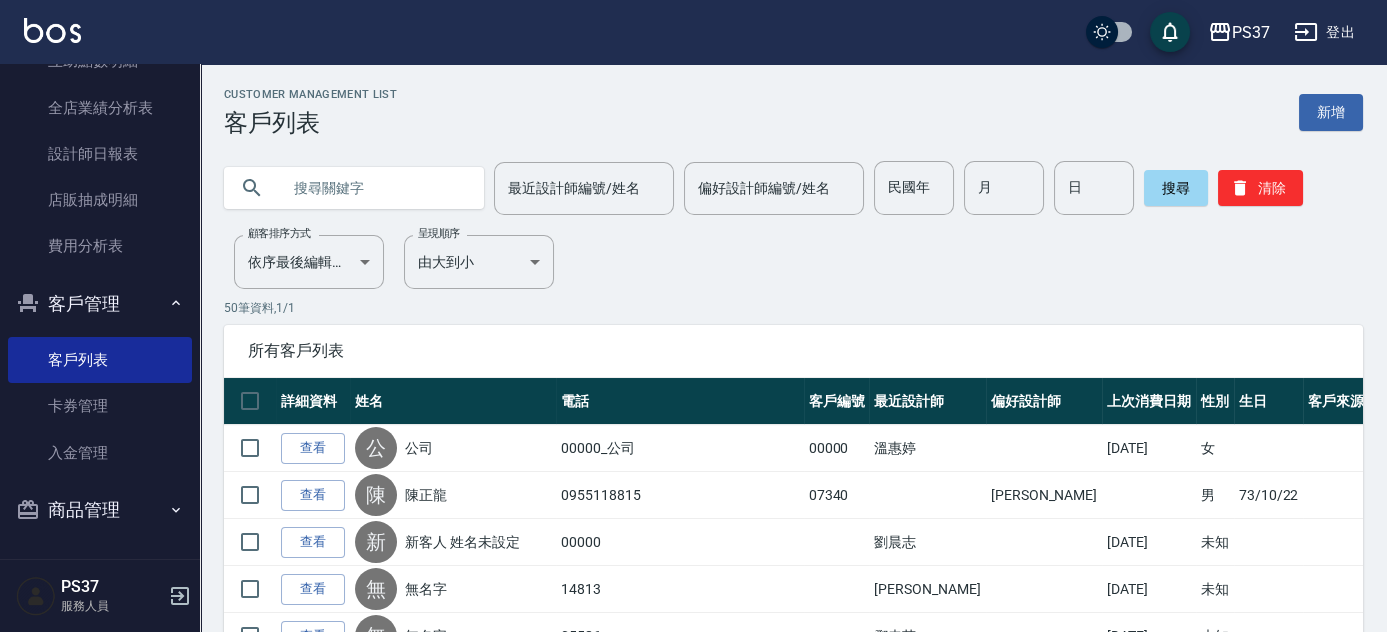 click at bounding box center [374, 188] 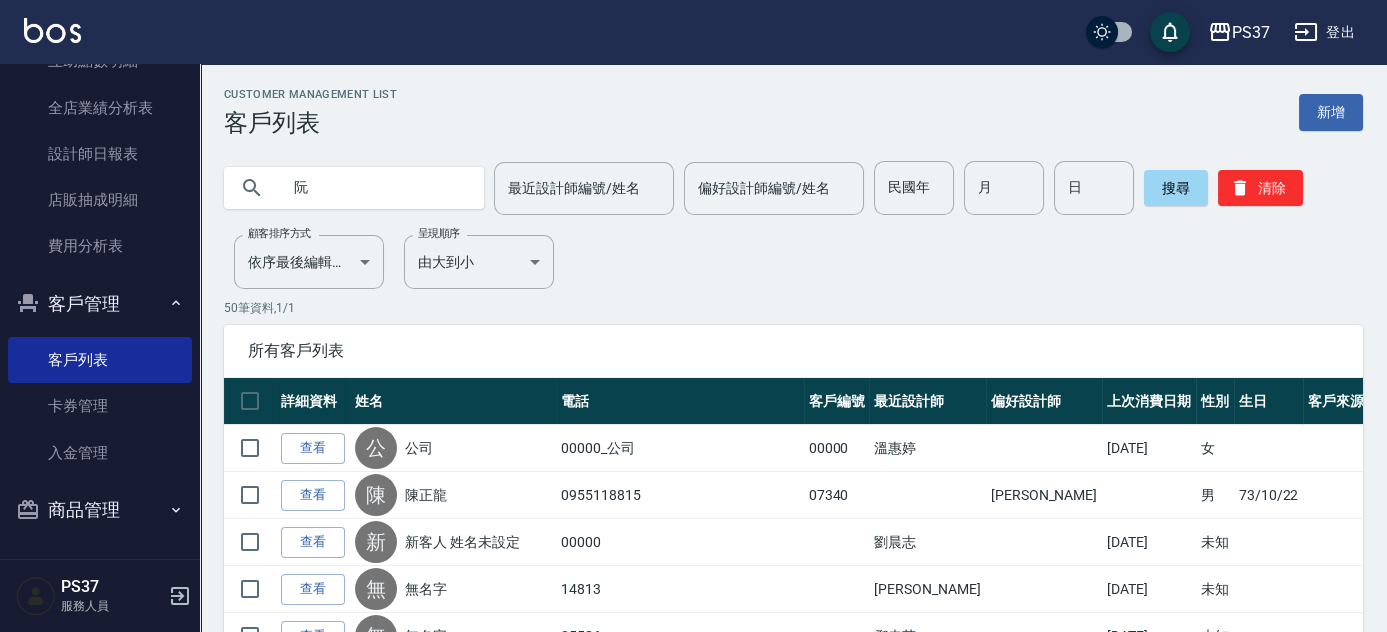 type on "阮" 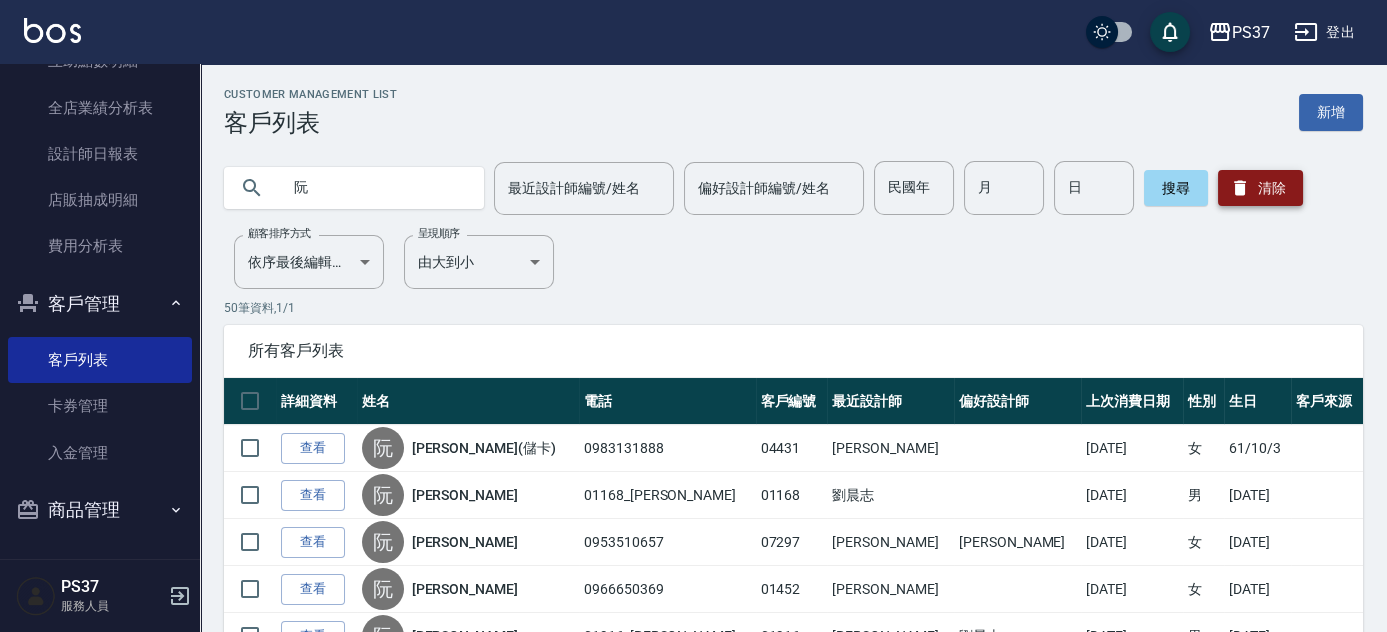 click on "清除" at bounding box center (1260, 188) 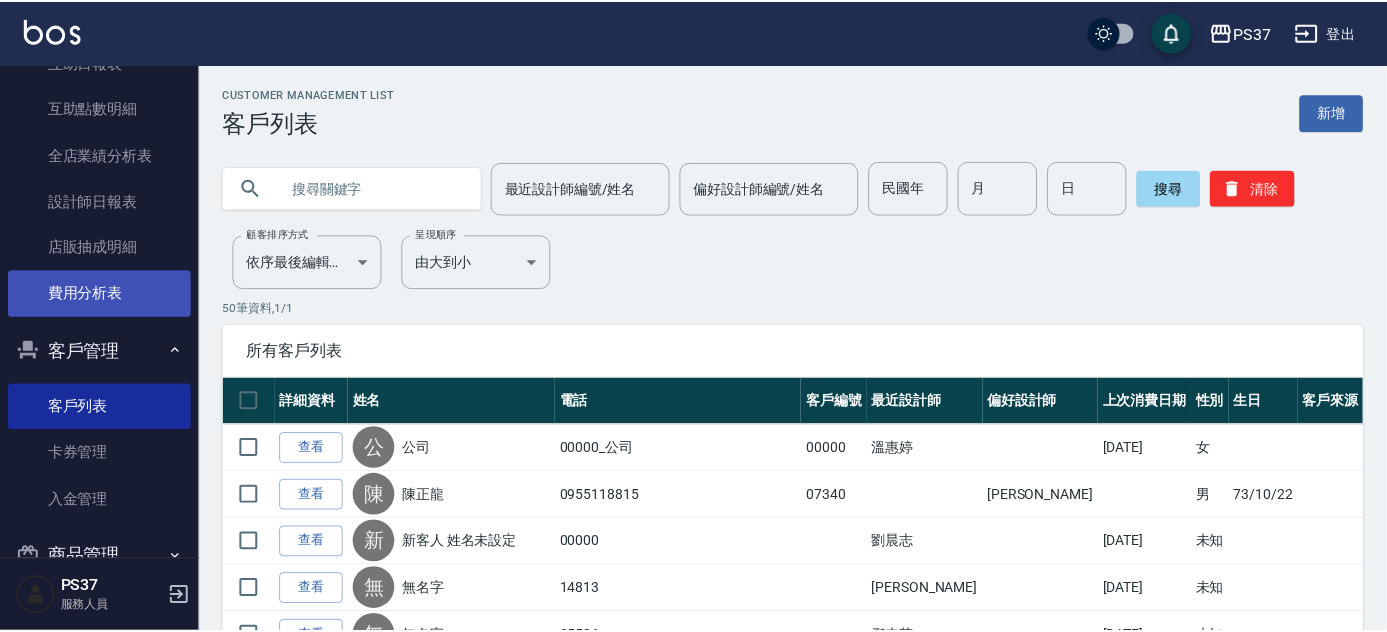 scroll, scrollTop: 244, scrollLeft: 0, axis: vertical 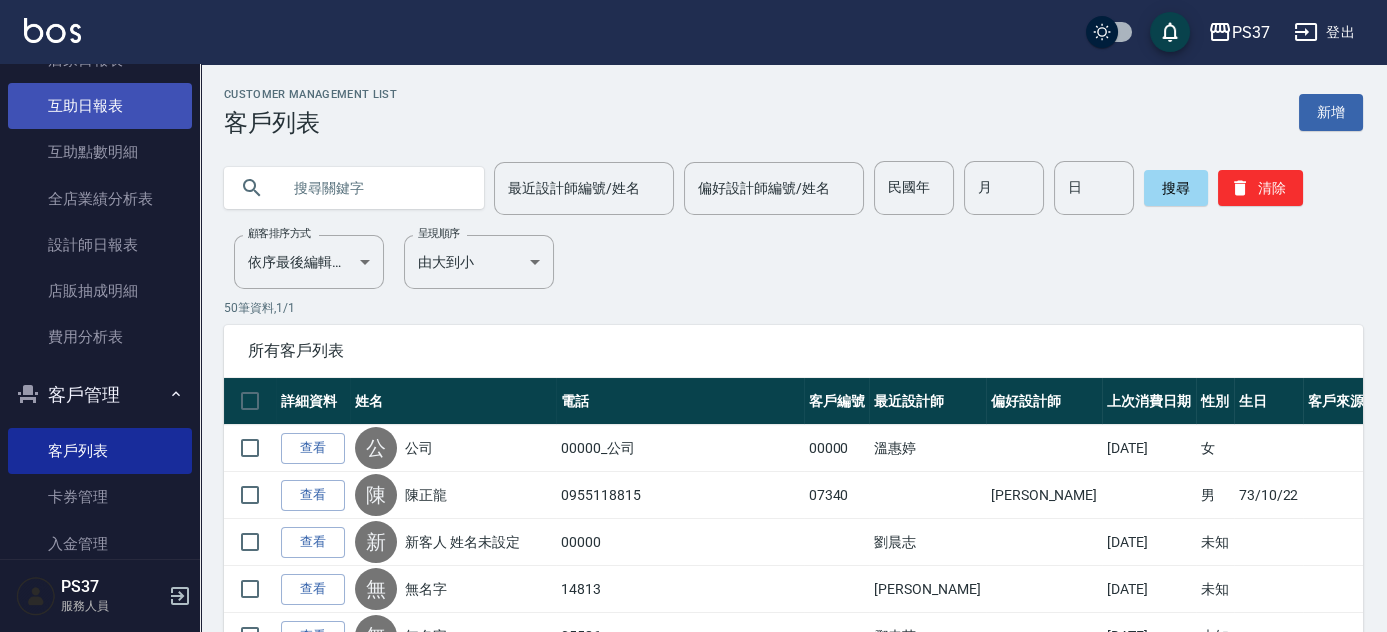 click on "互助日報表" at bounding box center [100, 106] 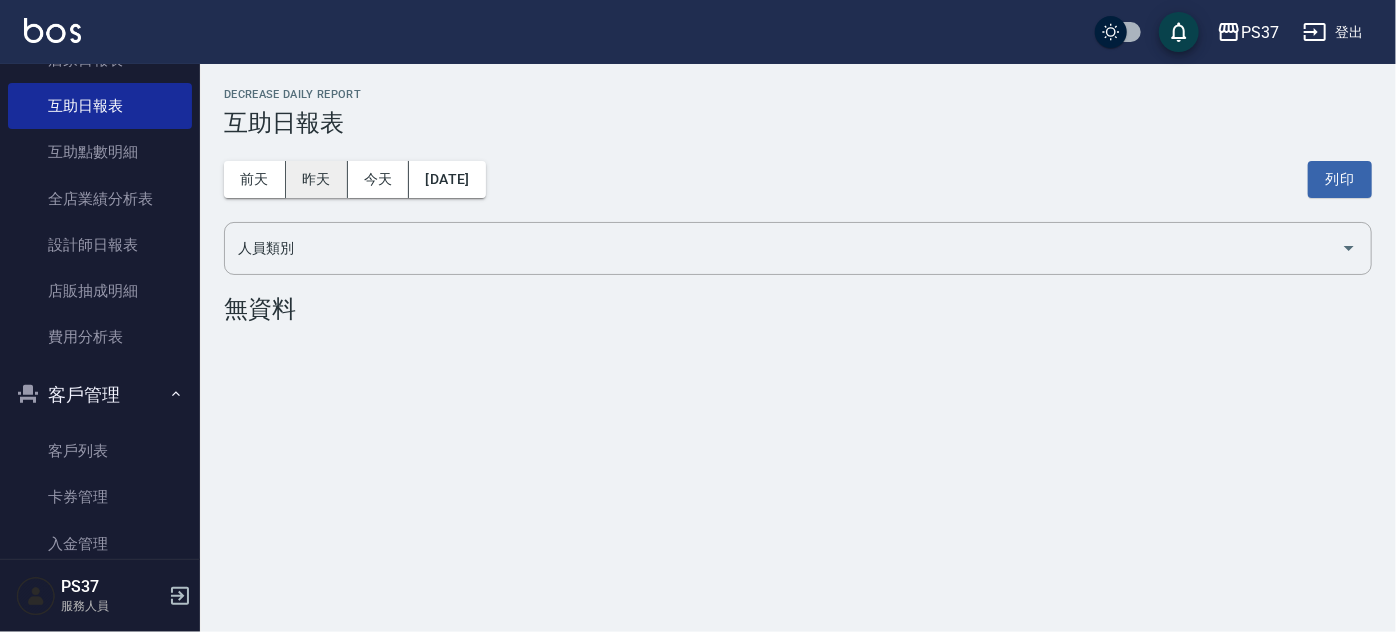 click on "昨天" at bounding box center (317, 179) 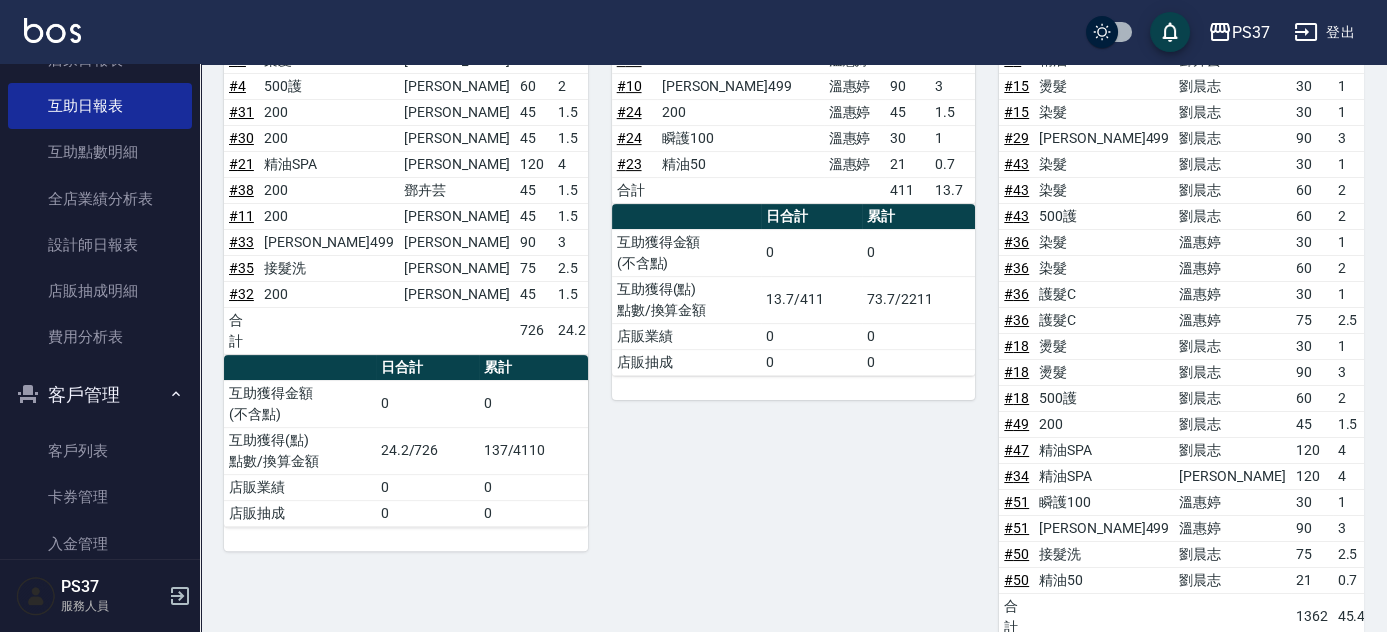 scroll, scrollTop: 1454, scrollLeft: 0, axis: vertical 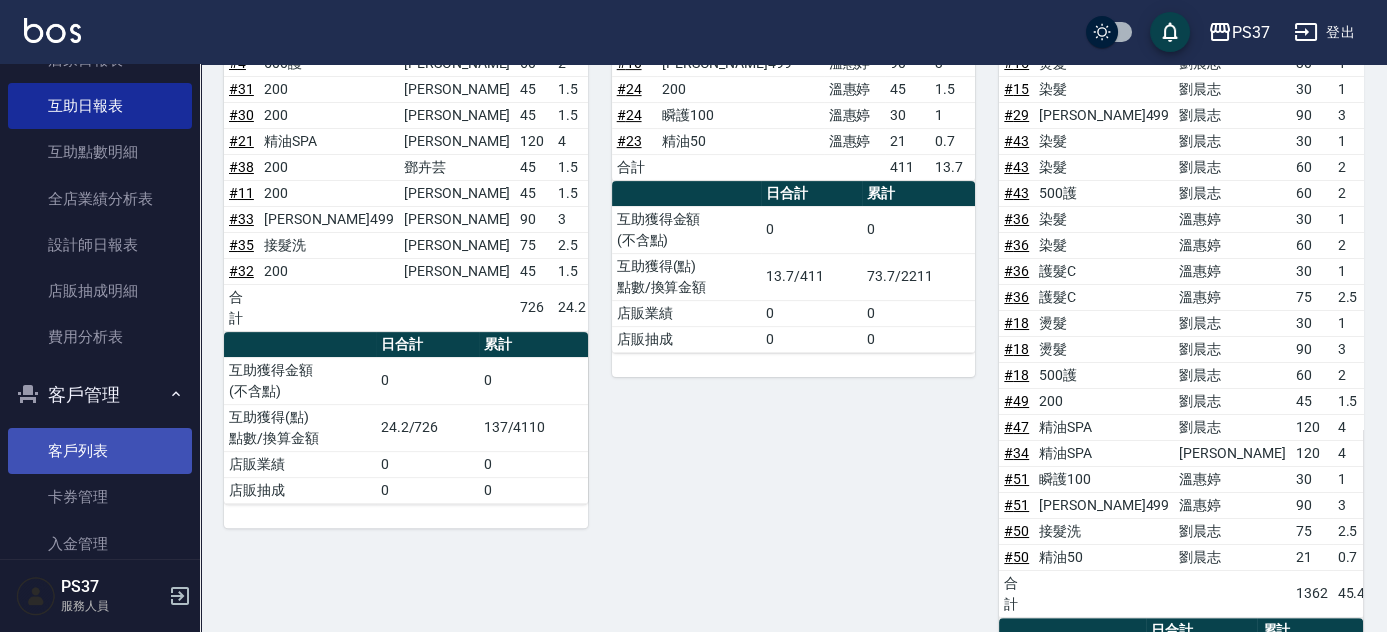 click on "客戶列表" at bounding box center [100, 451] 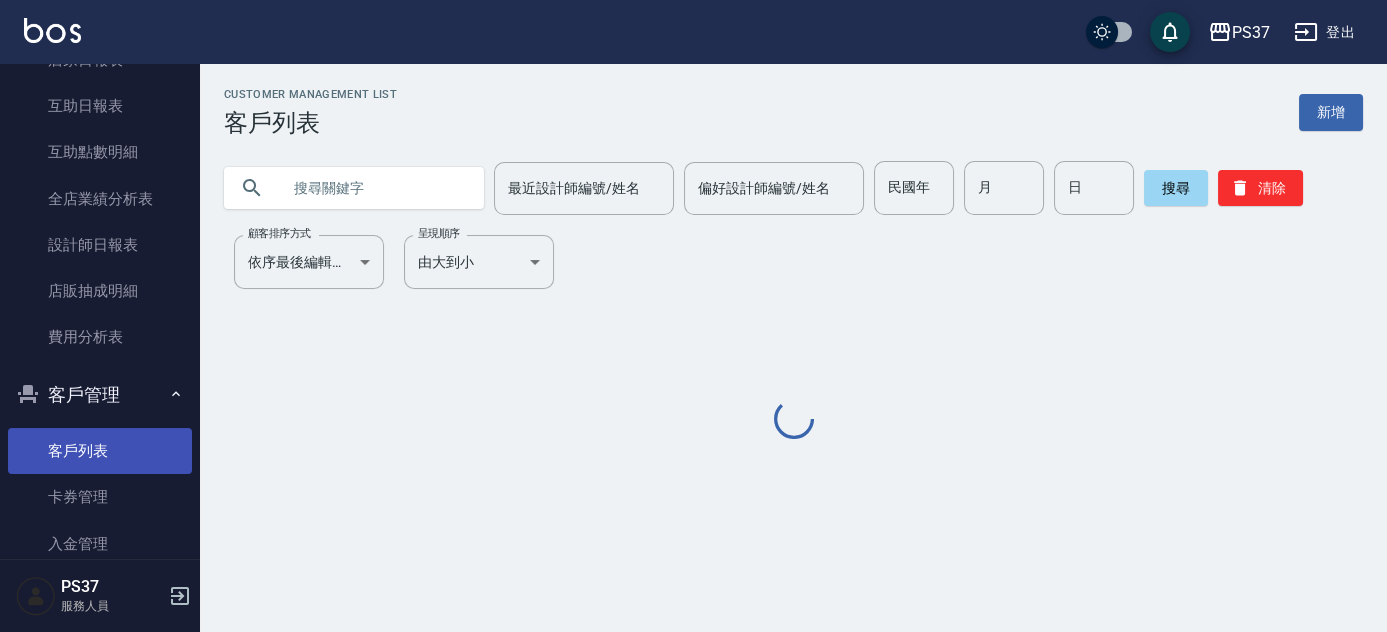 scroll, scrollTop: 0, scrollLeft: 0, axis: both 